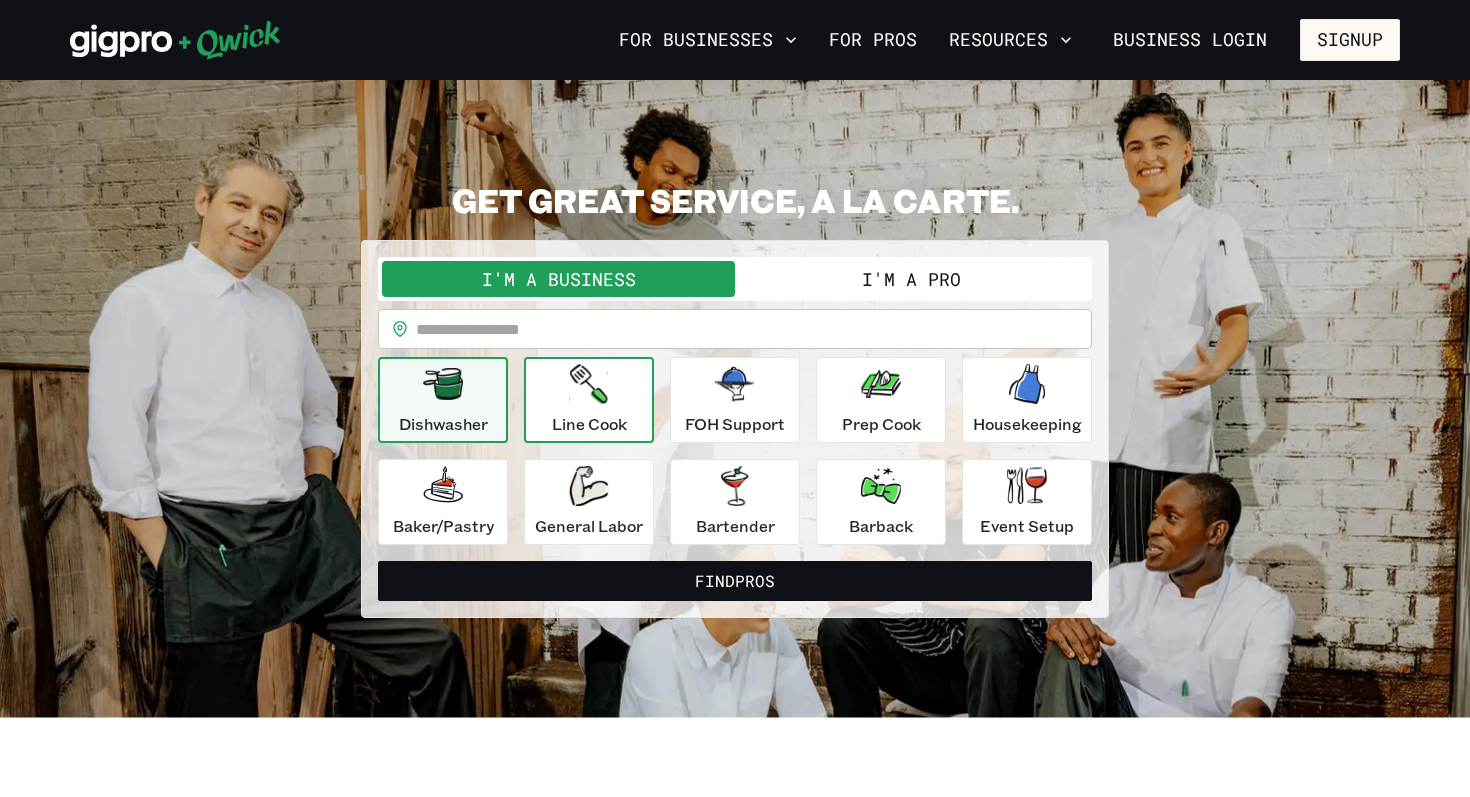 scroll, scrollTop: 0, scrollLeft: 0, axis: both 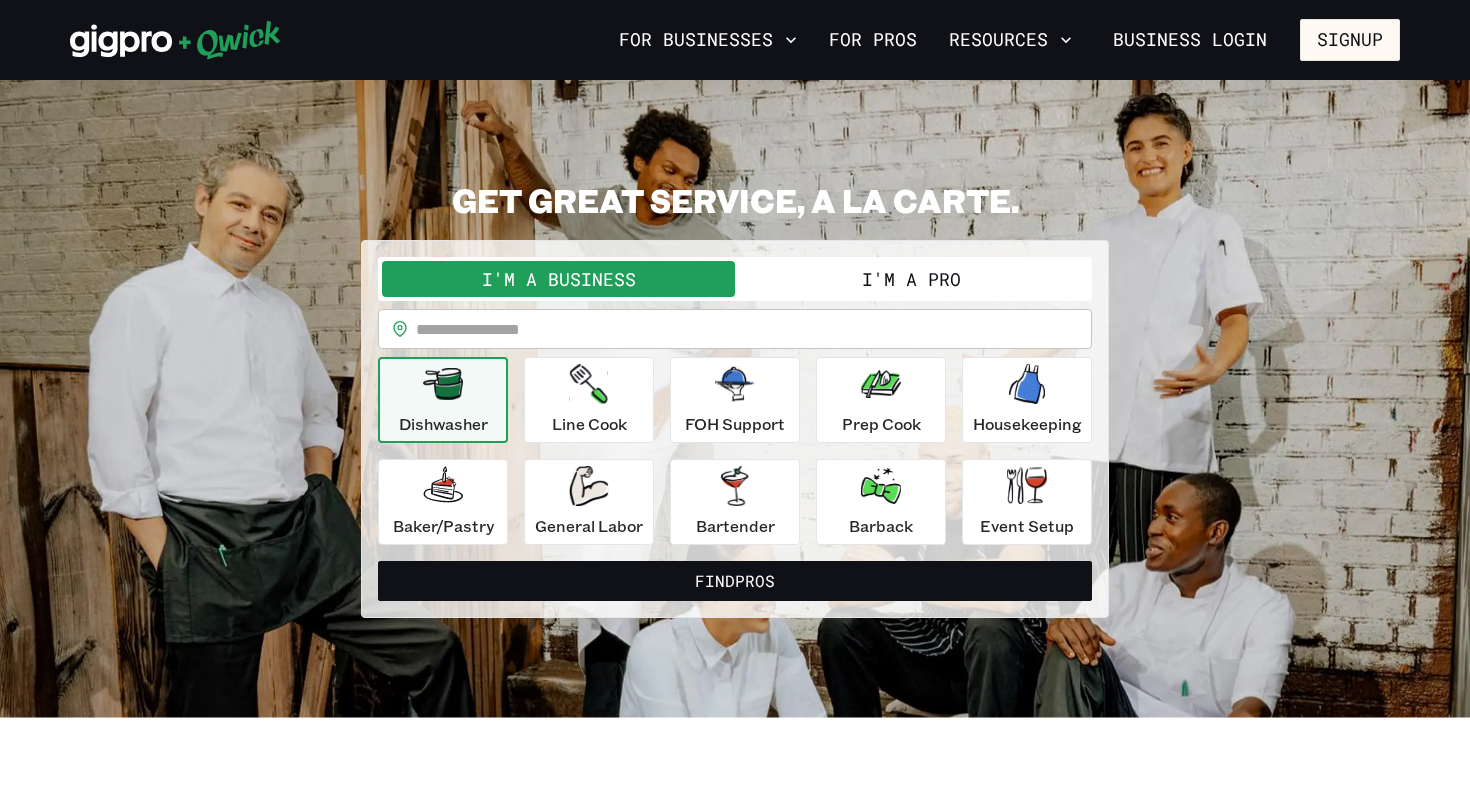 click on "I'm a Pro" at bounding box center [911, 279] 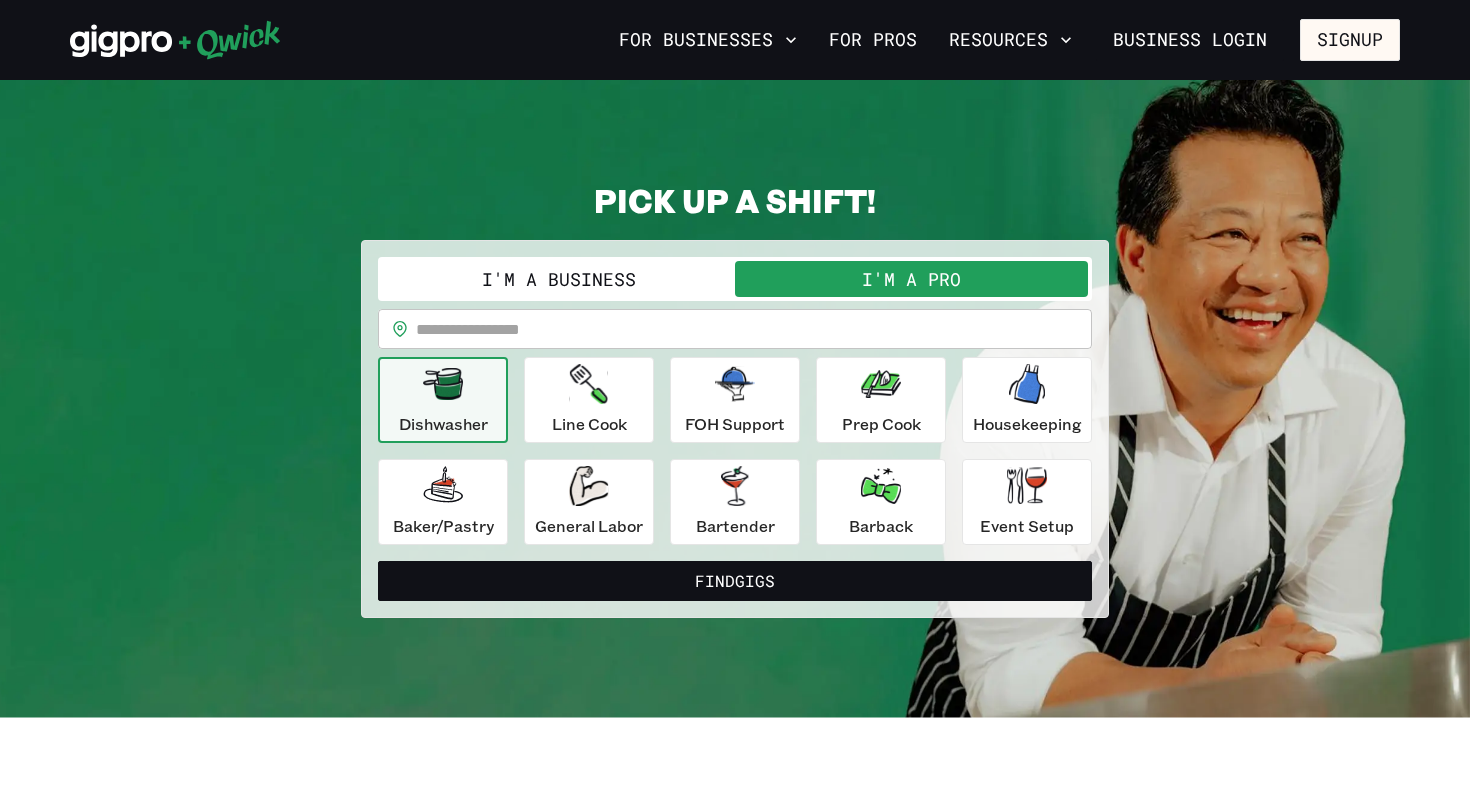 click at bounding box center (754, 329) 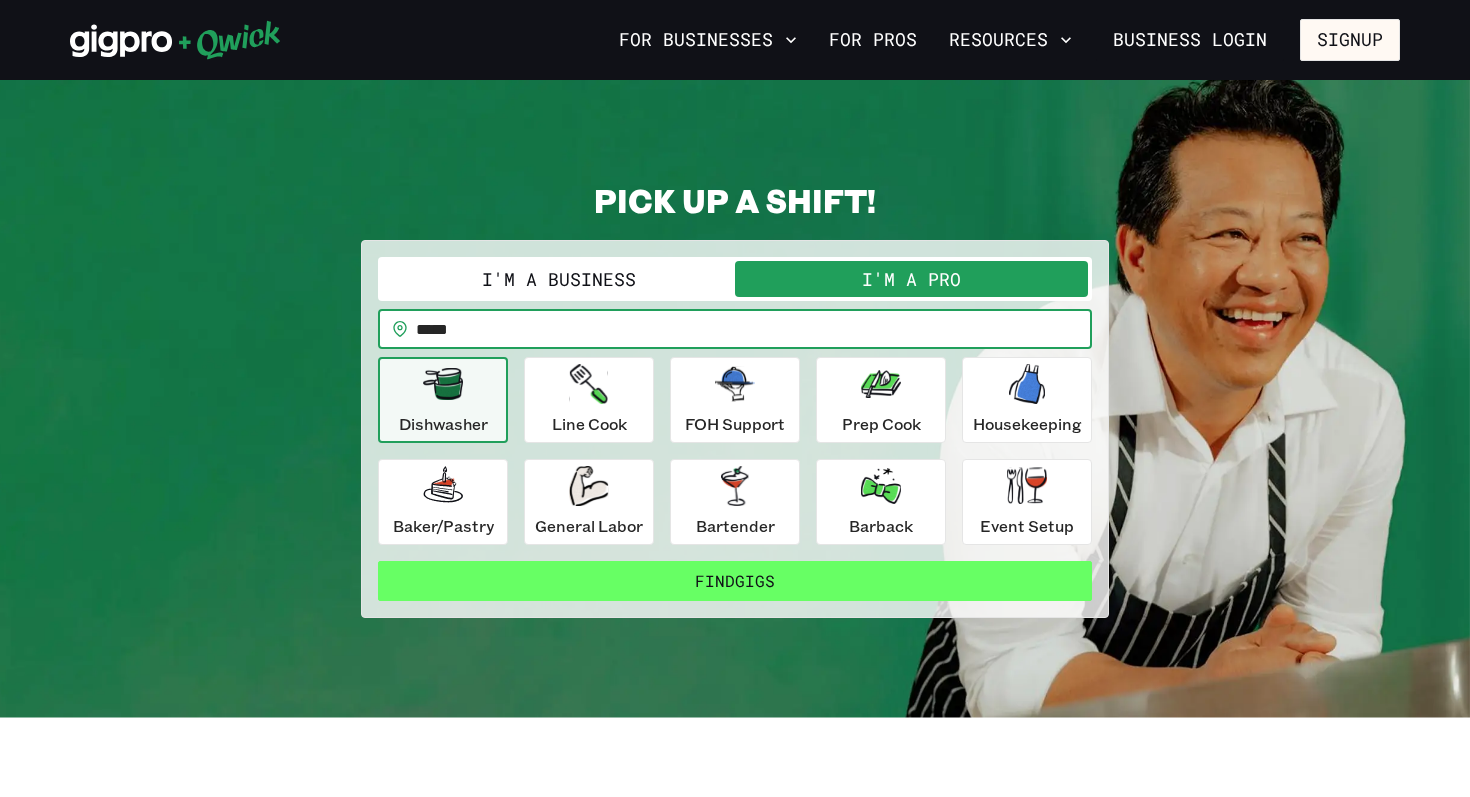 click on "Find  Gigs" at bounding box center [735, 581] 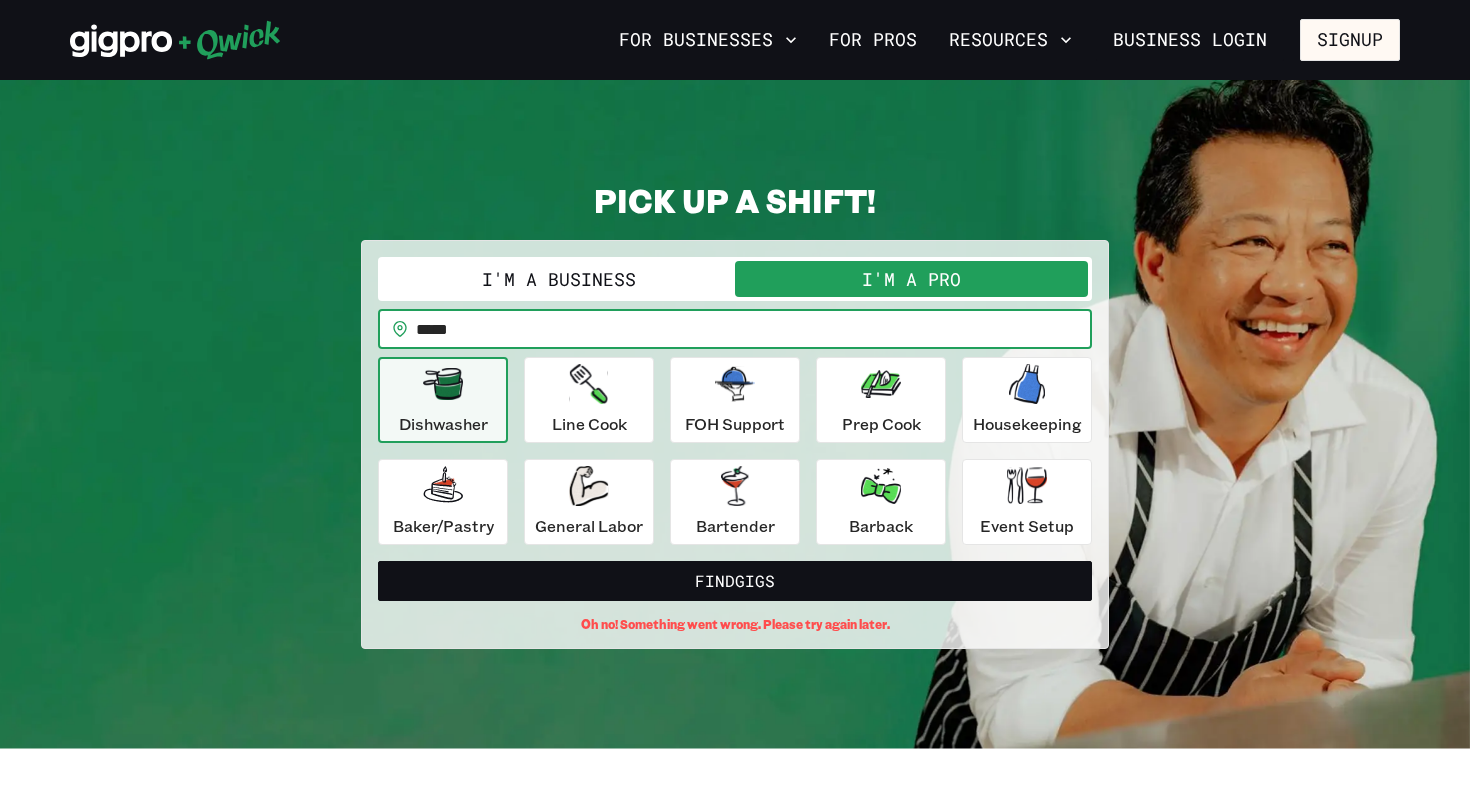 click on "*****" at bounding box center (754, 329) 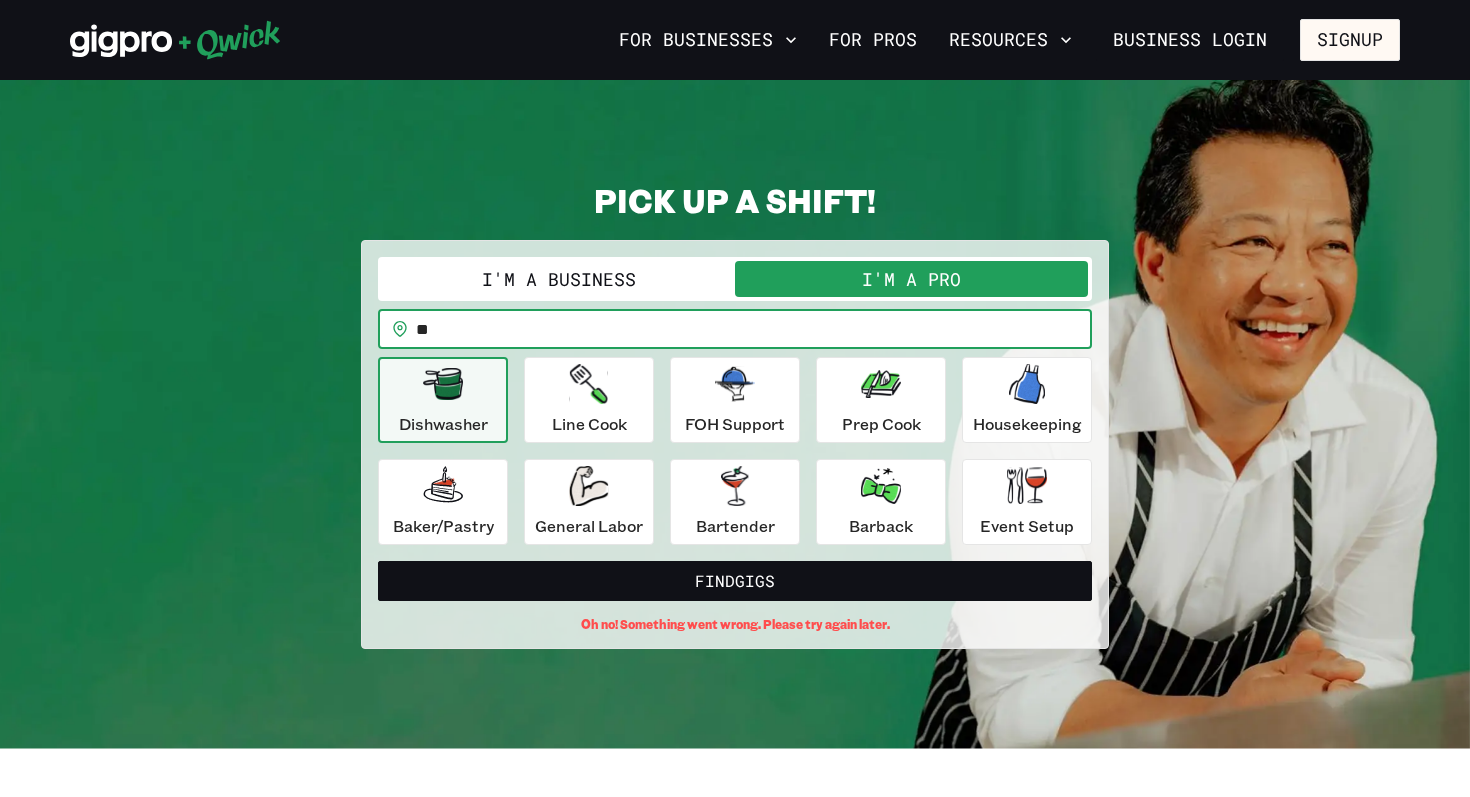 type on "*" 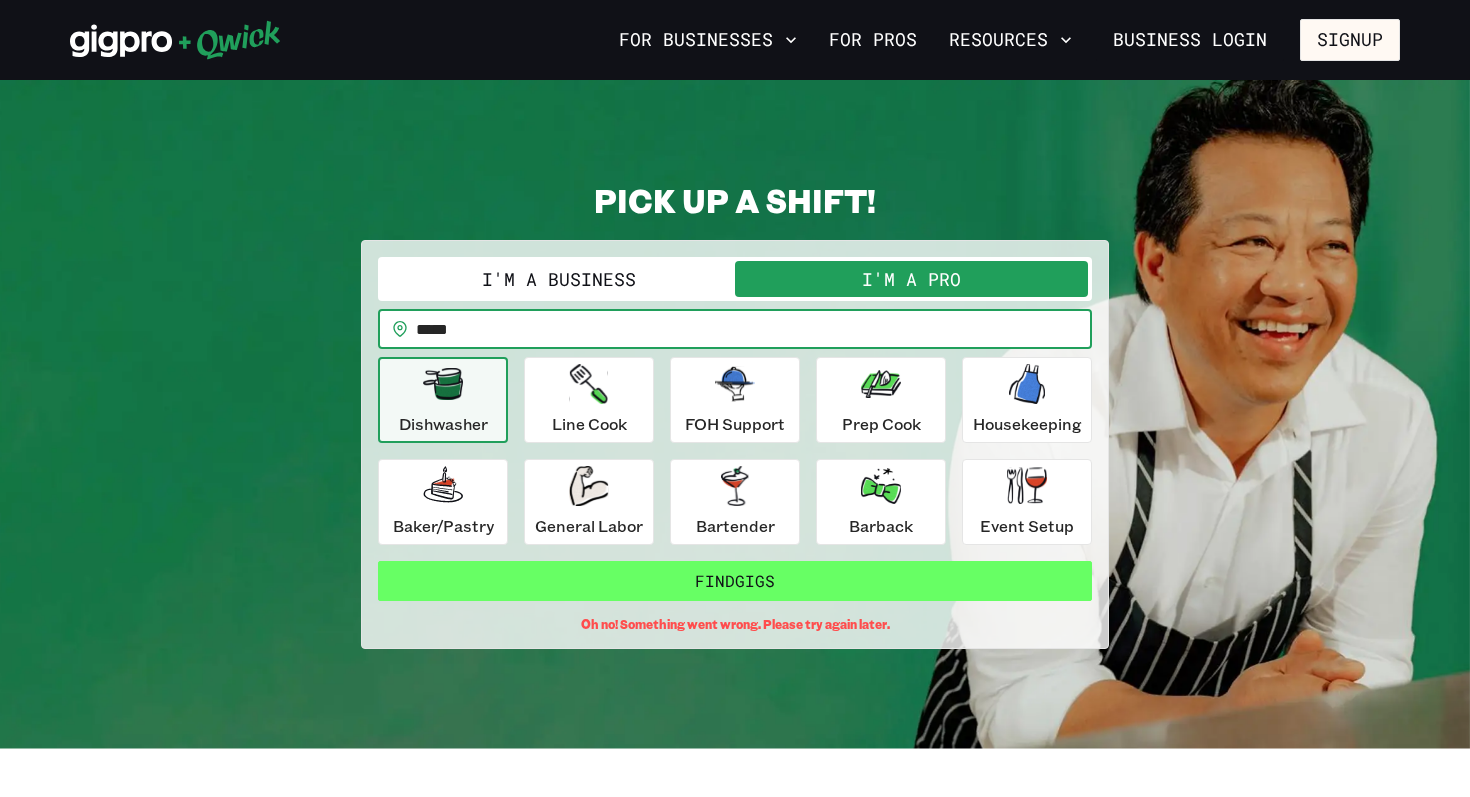 type on "*****" 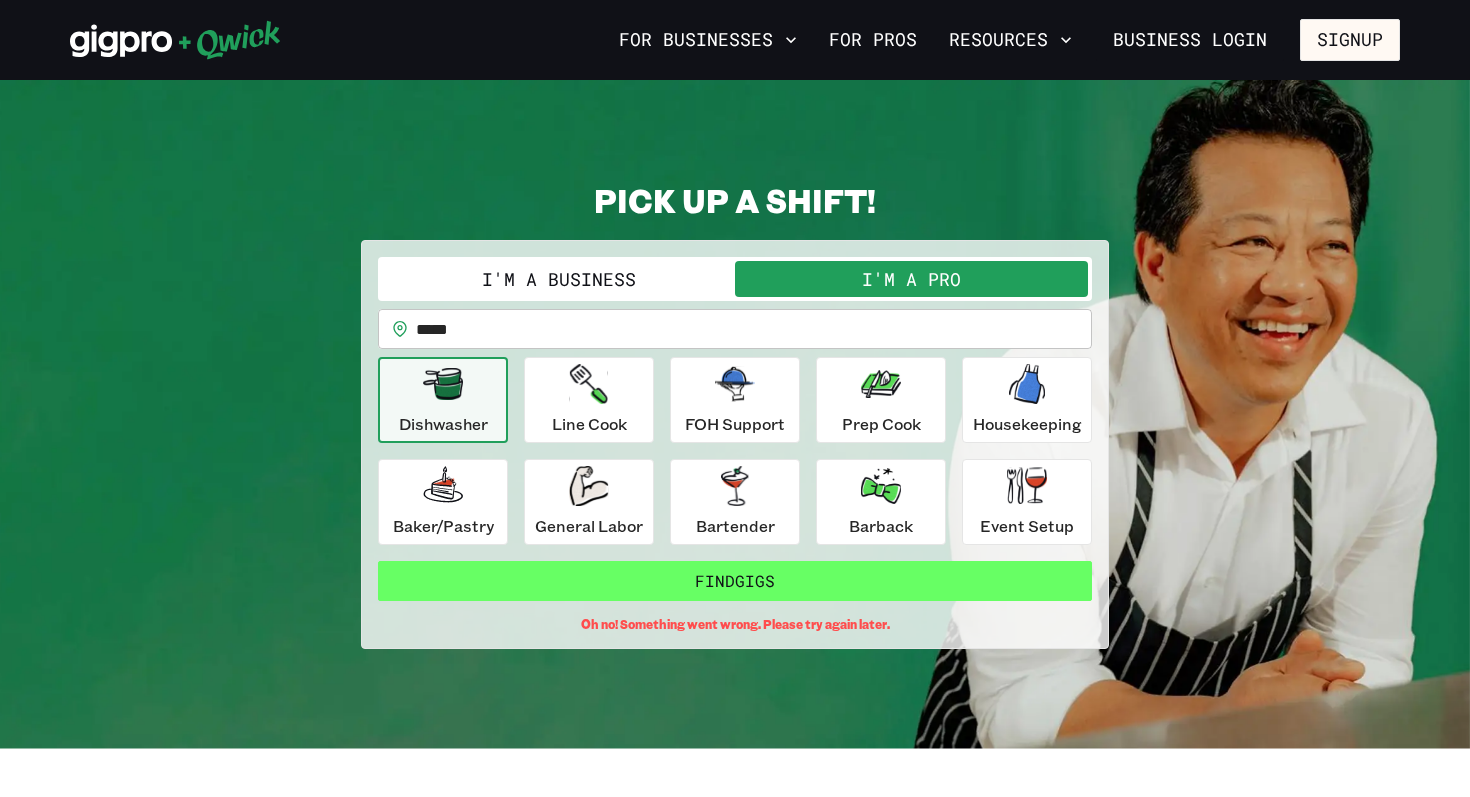 click on "Find  Gigs" at bounding box center [735, 581] 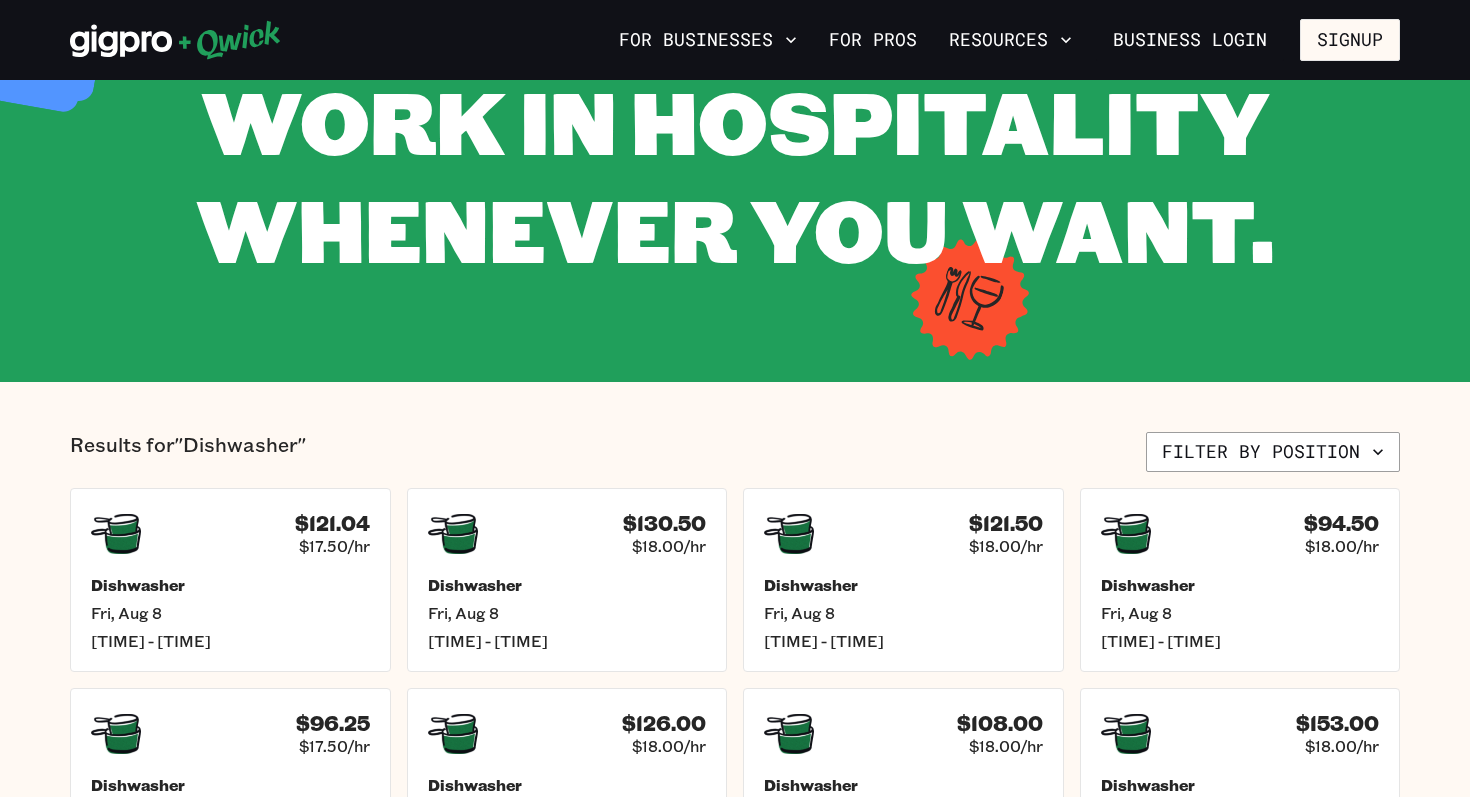 scroll, scrollTop: 167, scrollLeft: 0, axis: vertical 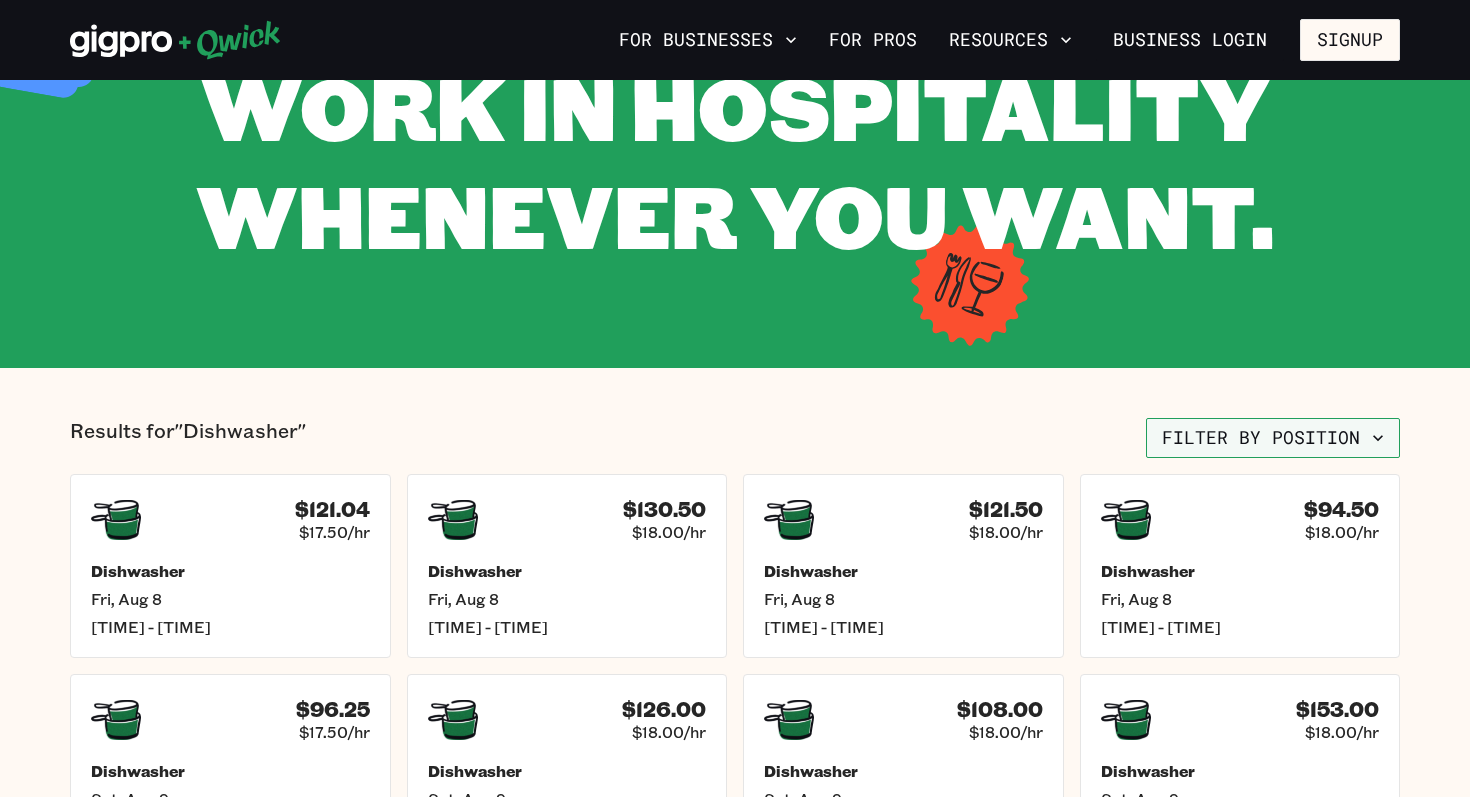 click on "Filter by position" at bounding box center [1273, 438] 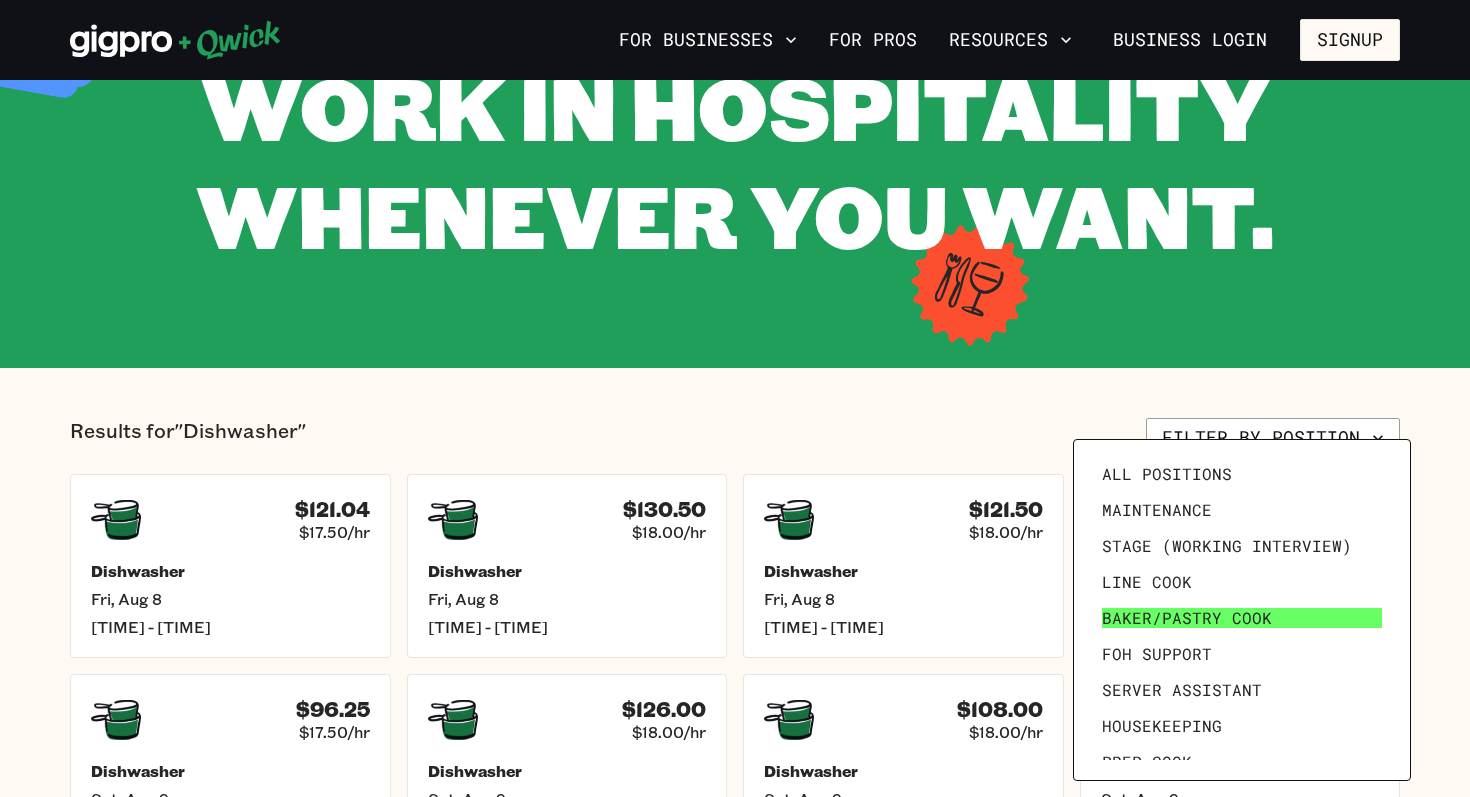 scroll, scrollTop: 0, scrollLeft: 0, axis: both 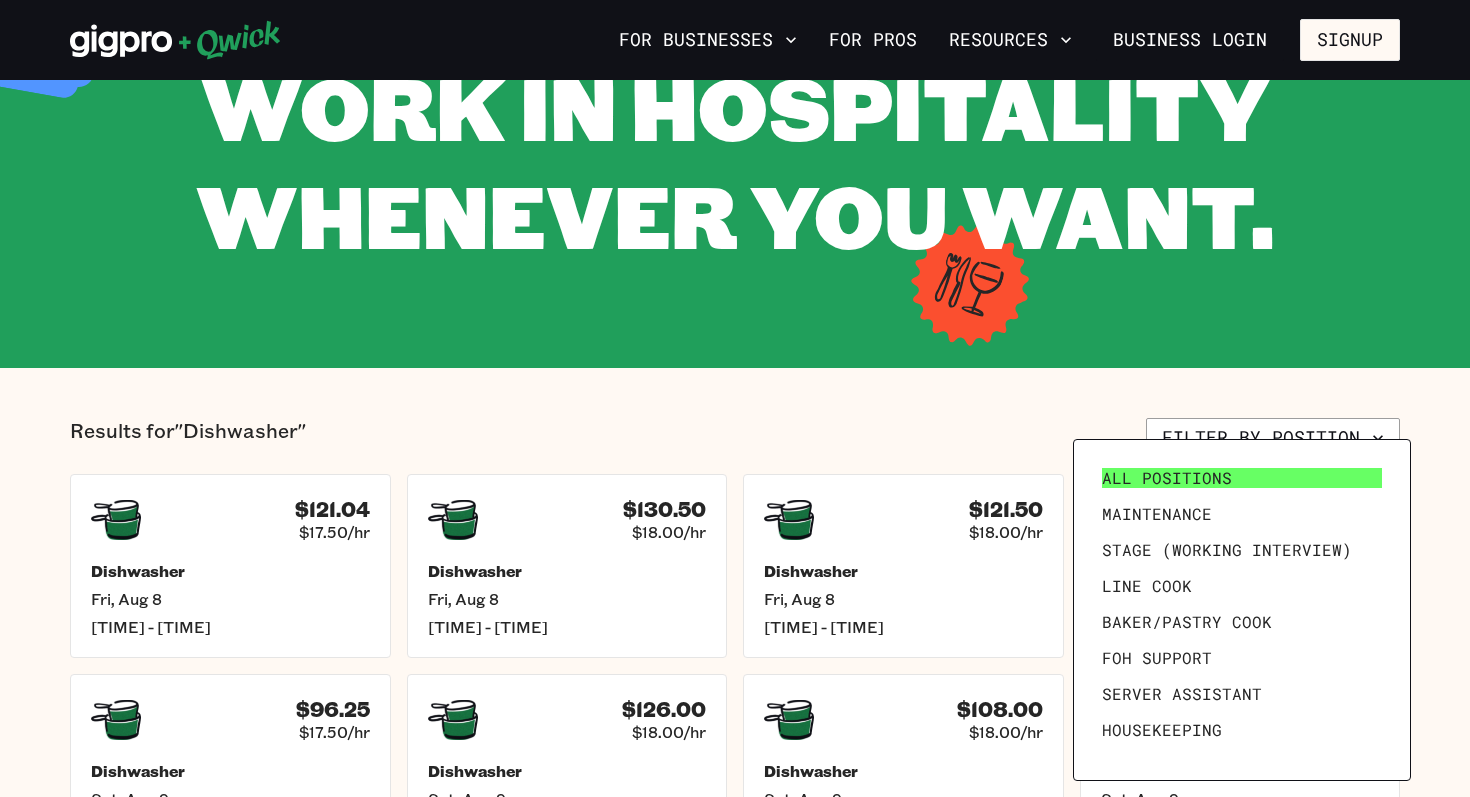 click on "All Positions" at bounding box center [1167, 478] 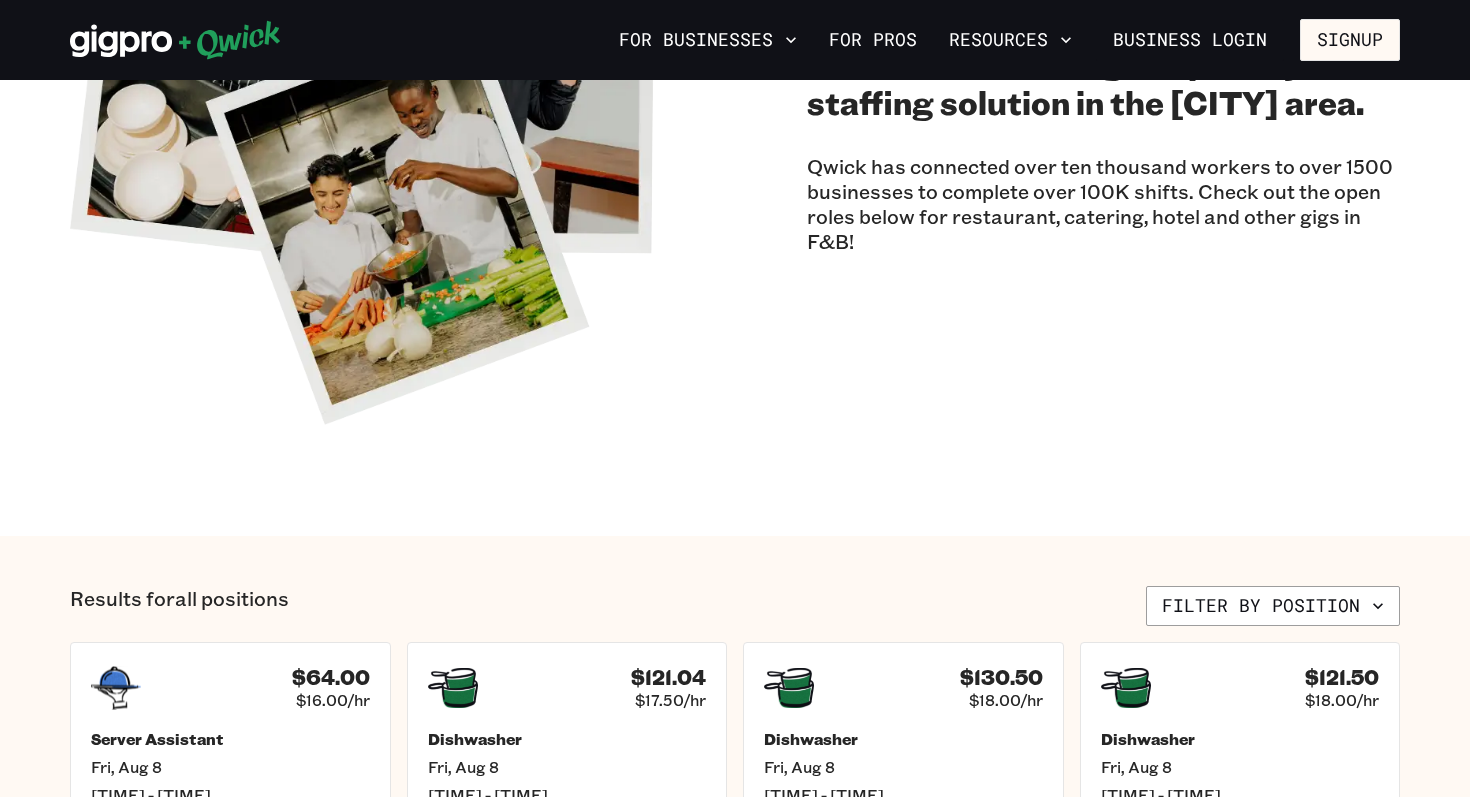 scroll, scrollTop: 339, scrollLeft: 0, axis: vertical 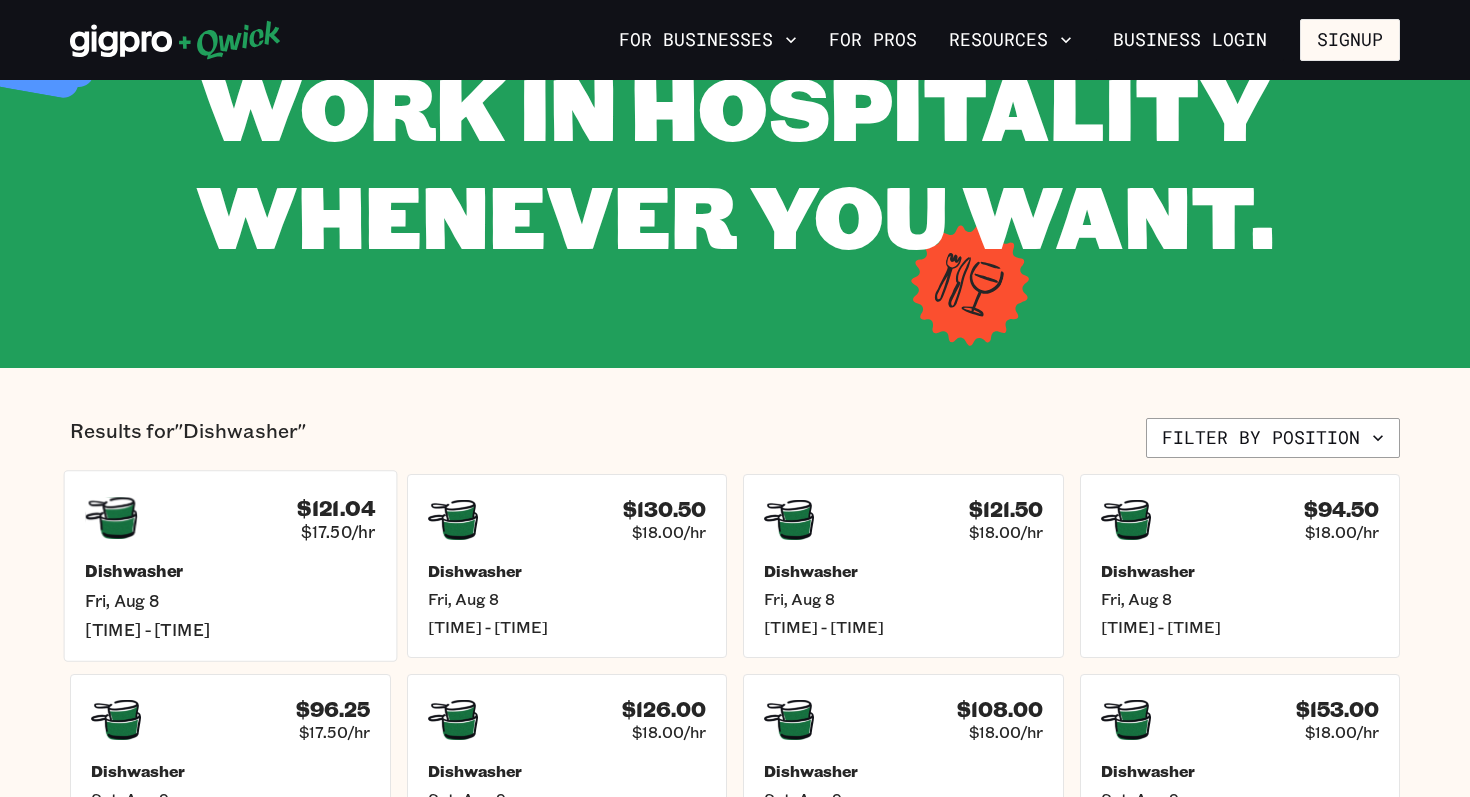 click on "Fri, Aug 8" at bounding box center [230, 600] 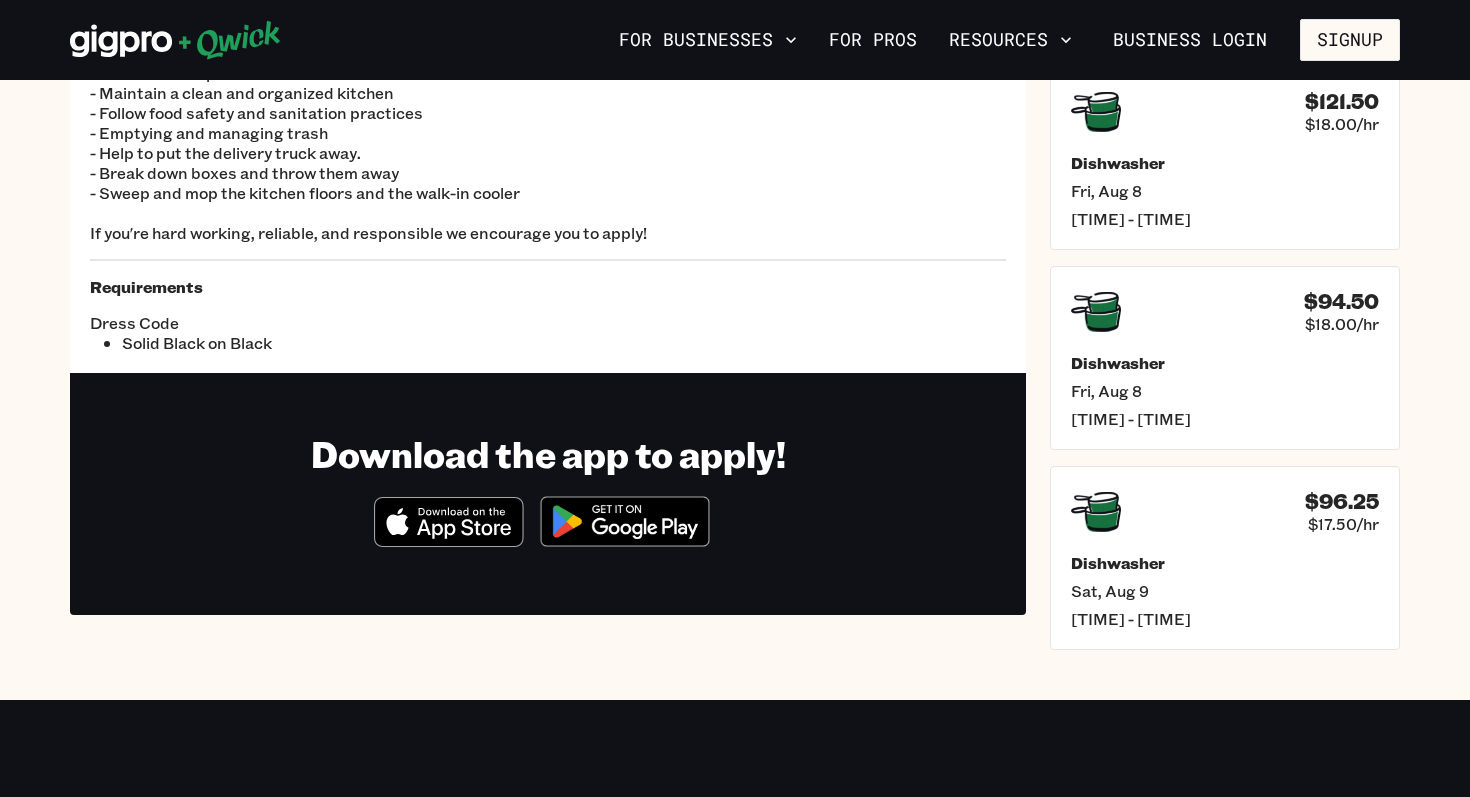 scroll, scrollTop: 323, scrollLeft: 0, axis: vertical 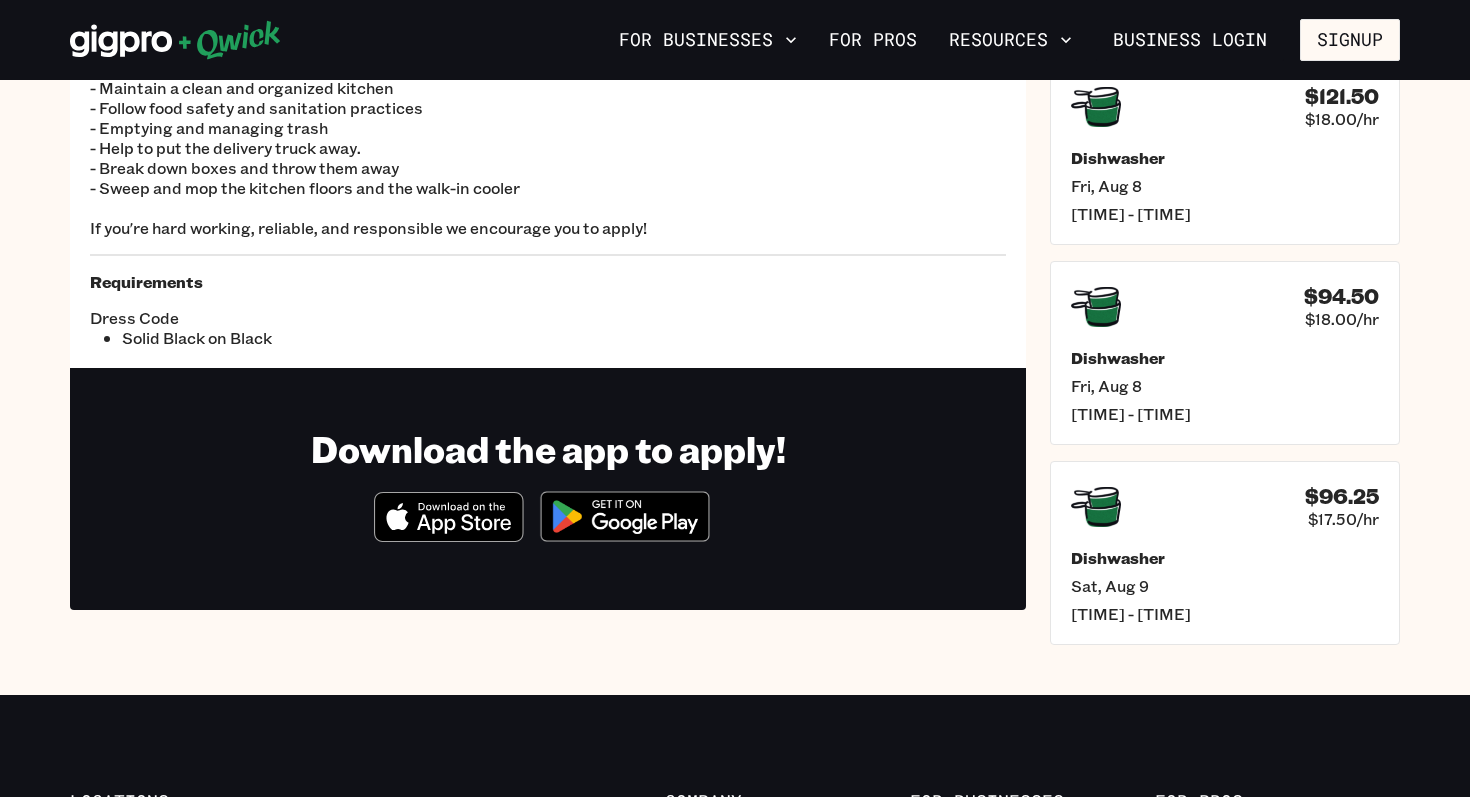 click 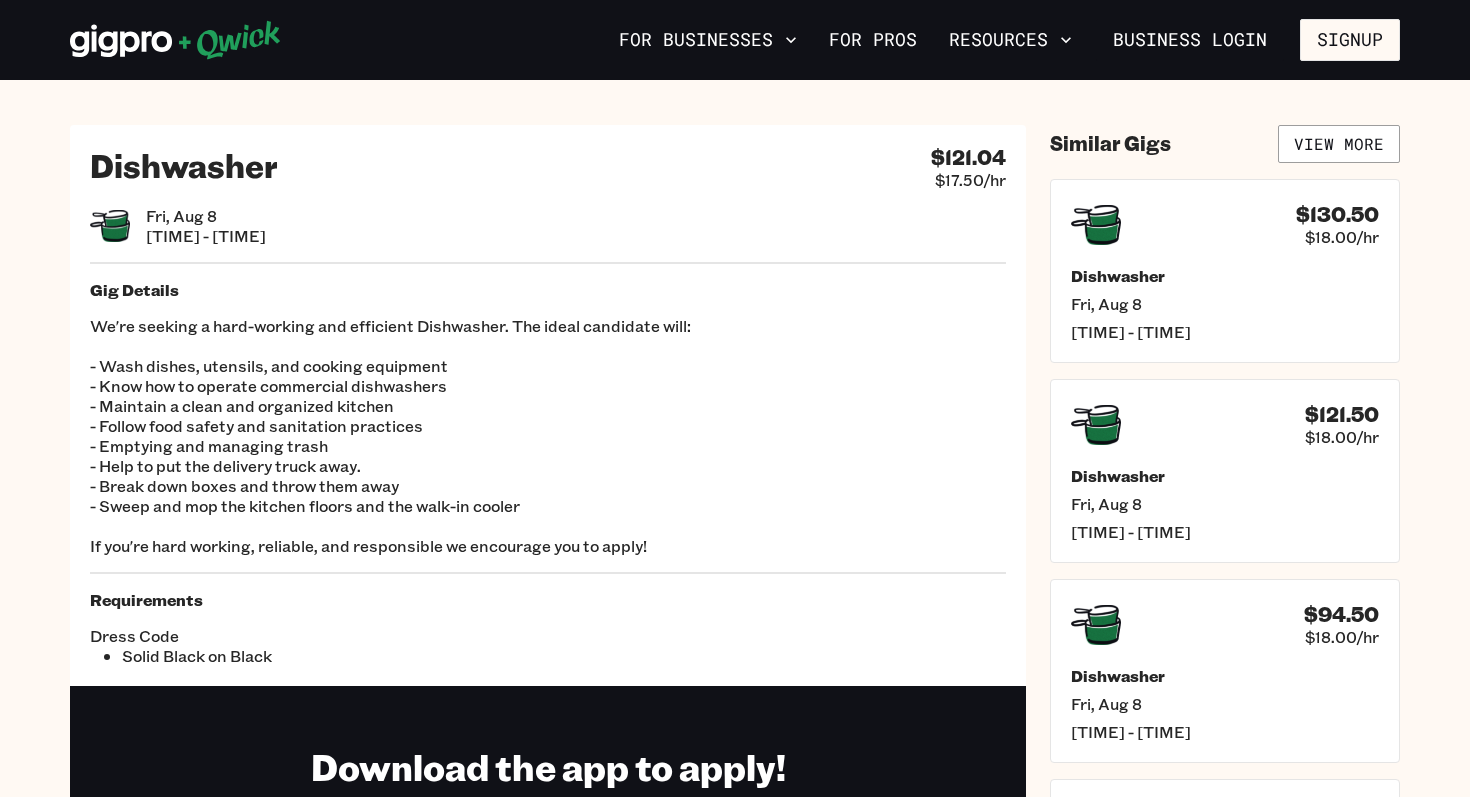 scroll, scrollTop: 0, scrollLeft: 0, axis: both 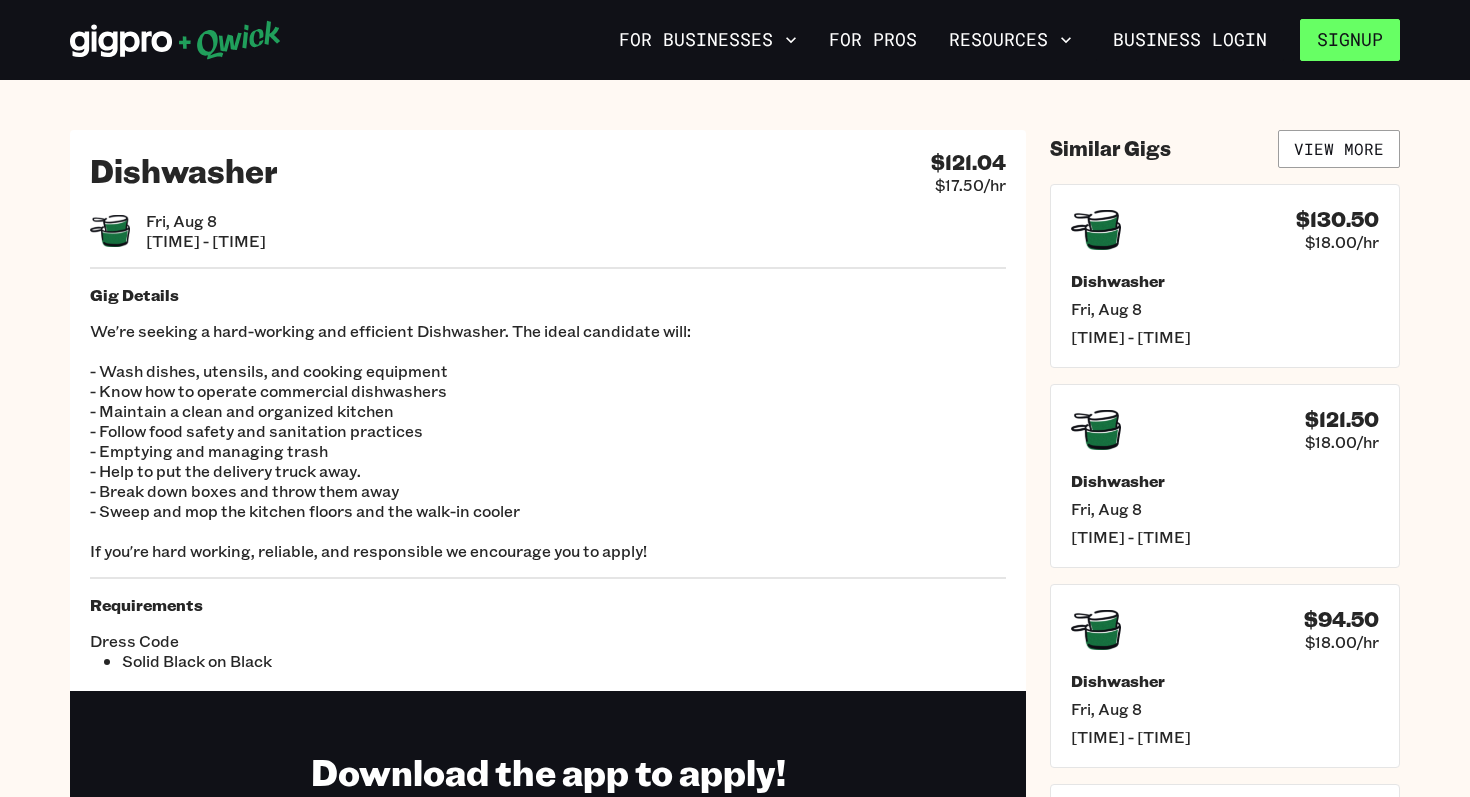 click on "Signup" at bounding box center (1350, 40) 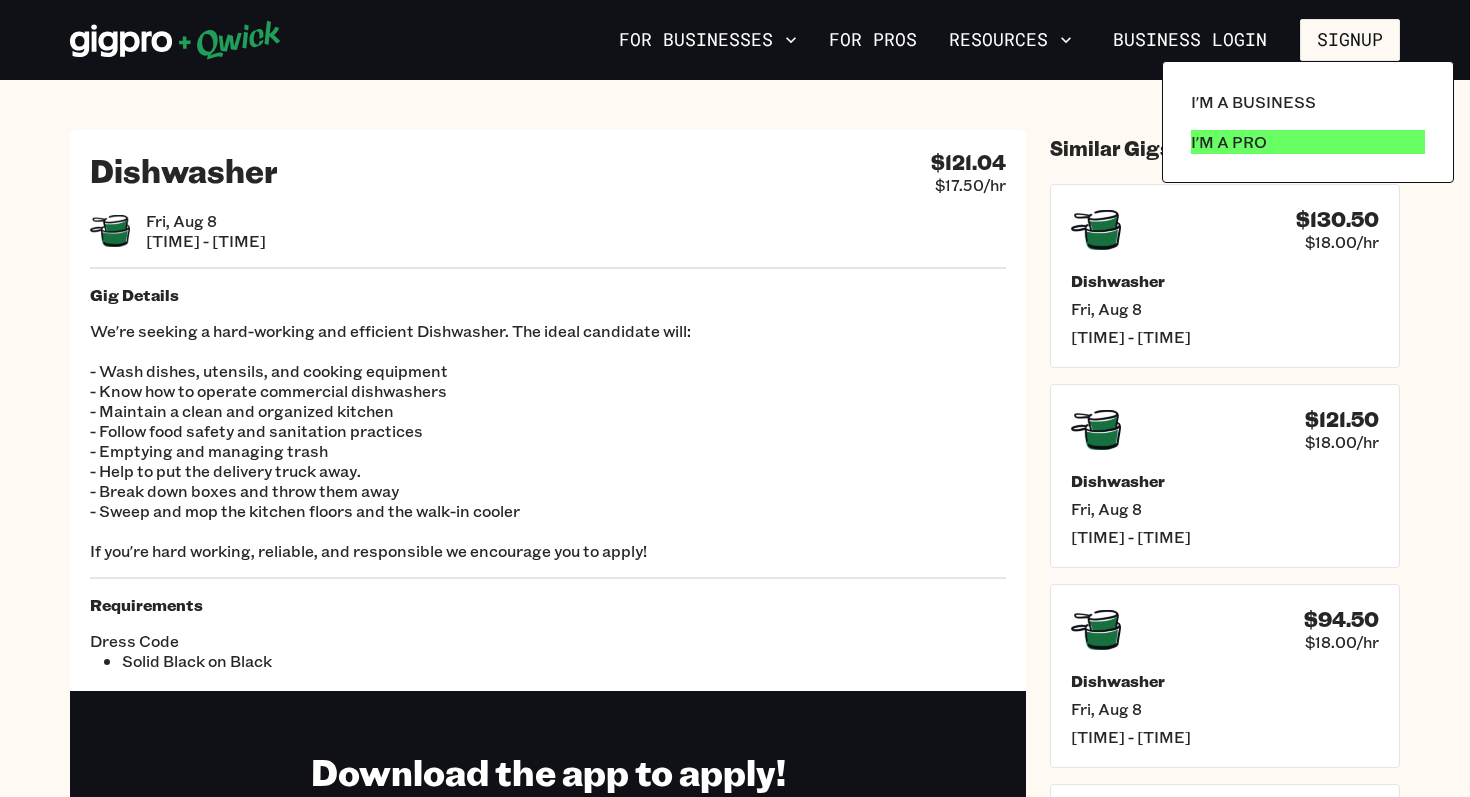 click on "I'm a Pro" at bounding box center (1229, 142) 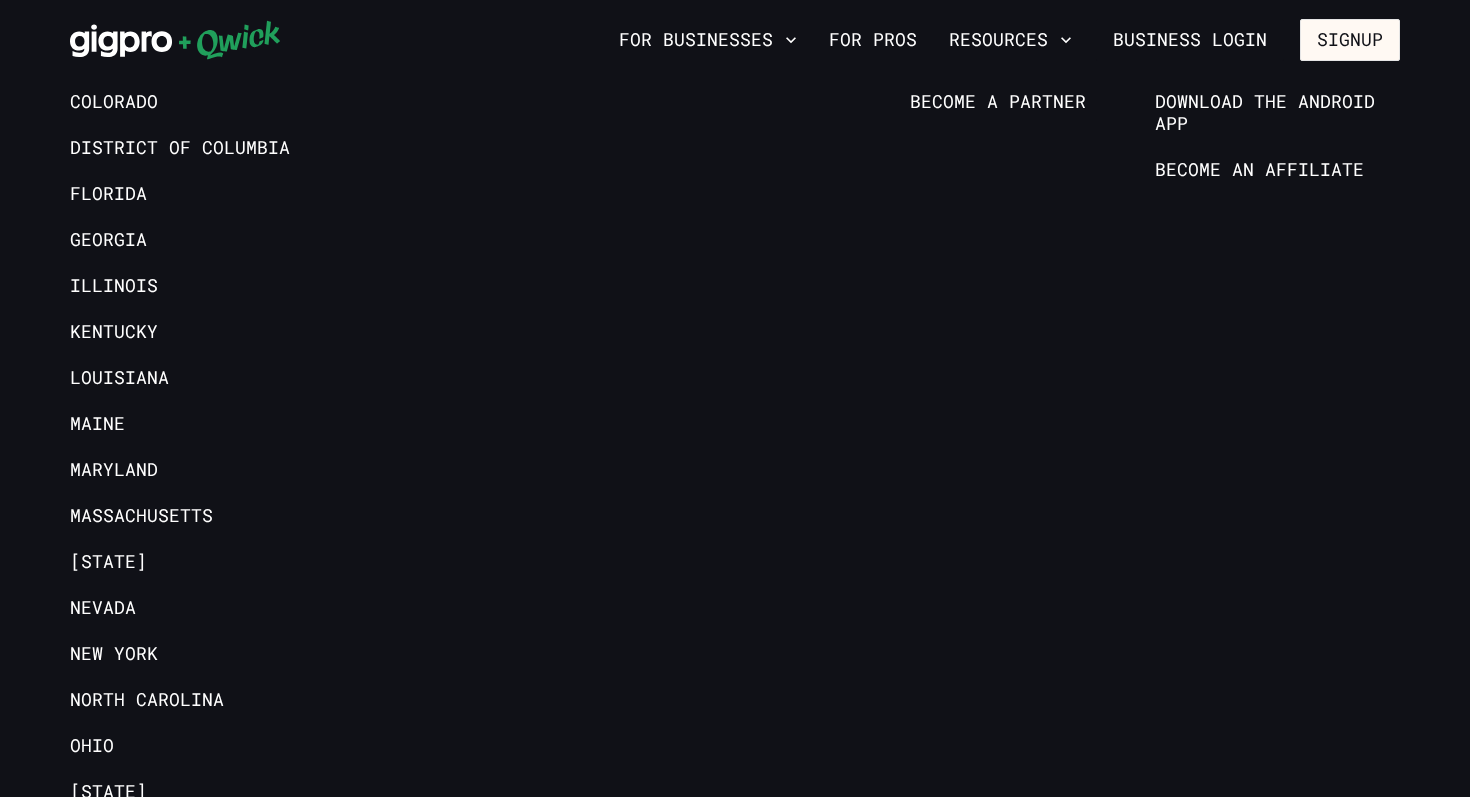 scroll, scrollTop: 4175, scrollLeft: 0, axis: vertical 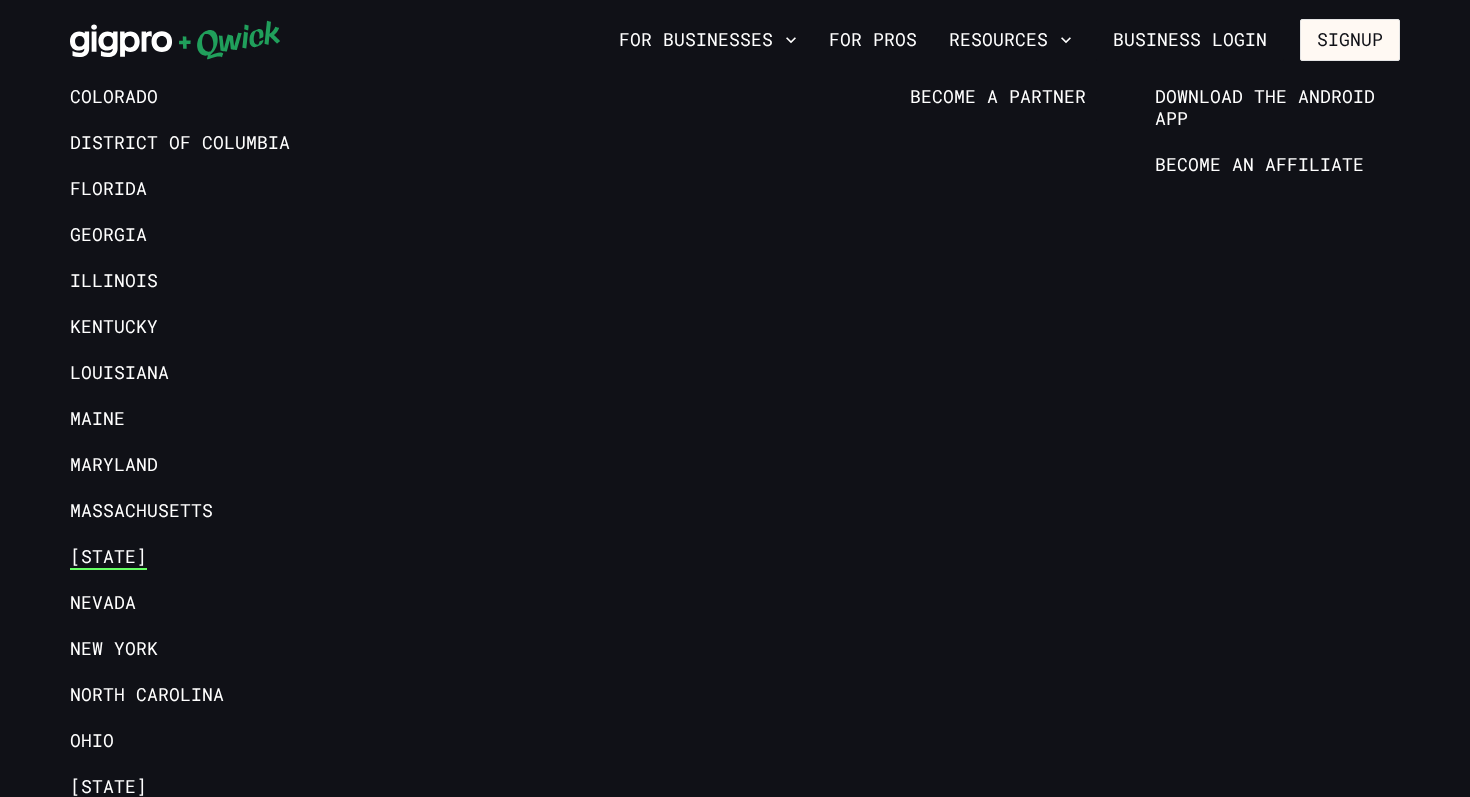 click on "[STATE]" at bounding box center (108, 558) 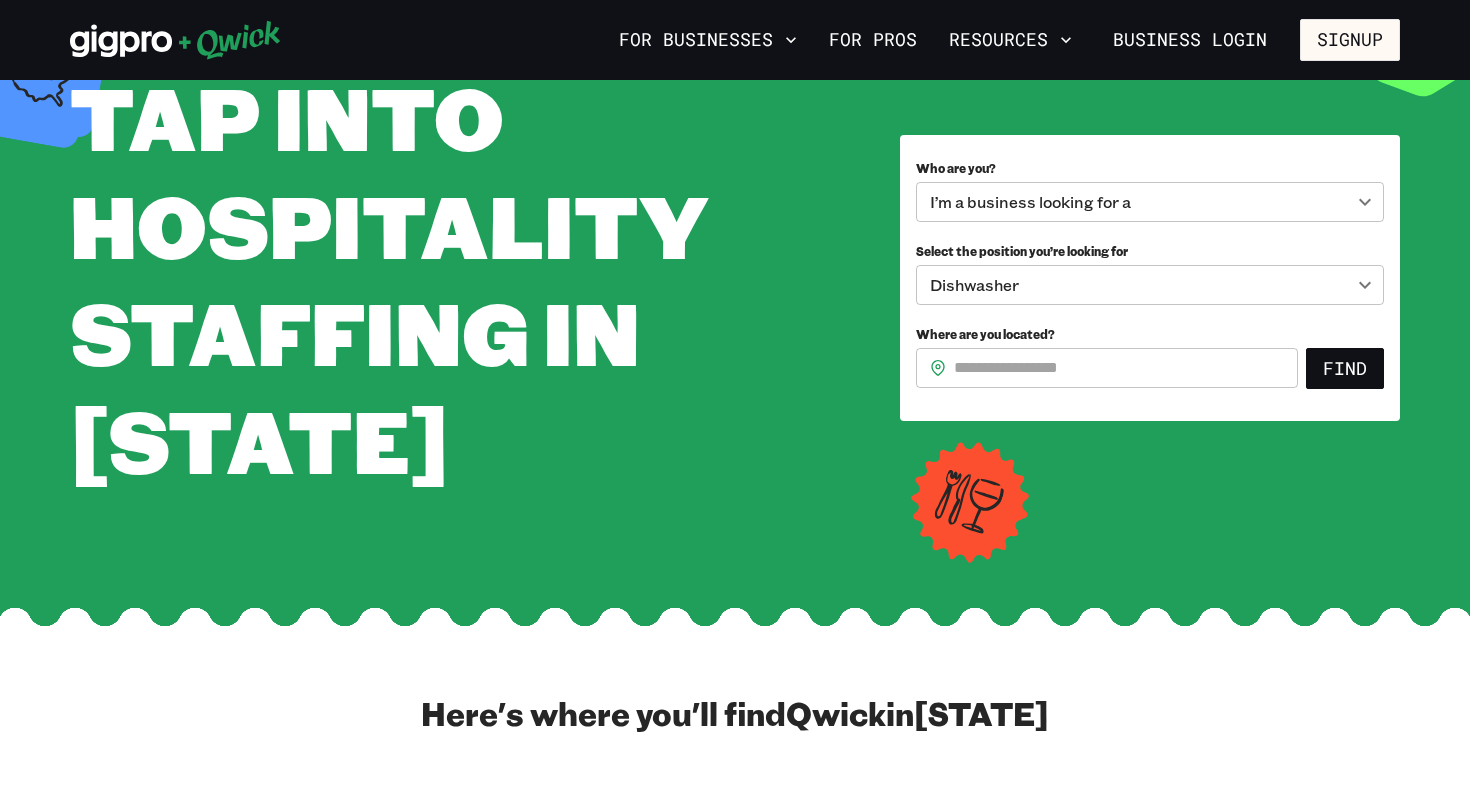 scroll, scrollTop: 119, scrollLeft: 0, axis: vertical 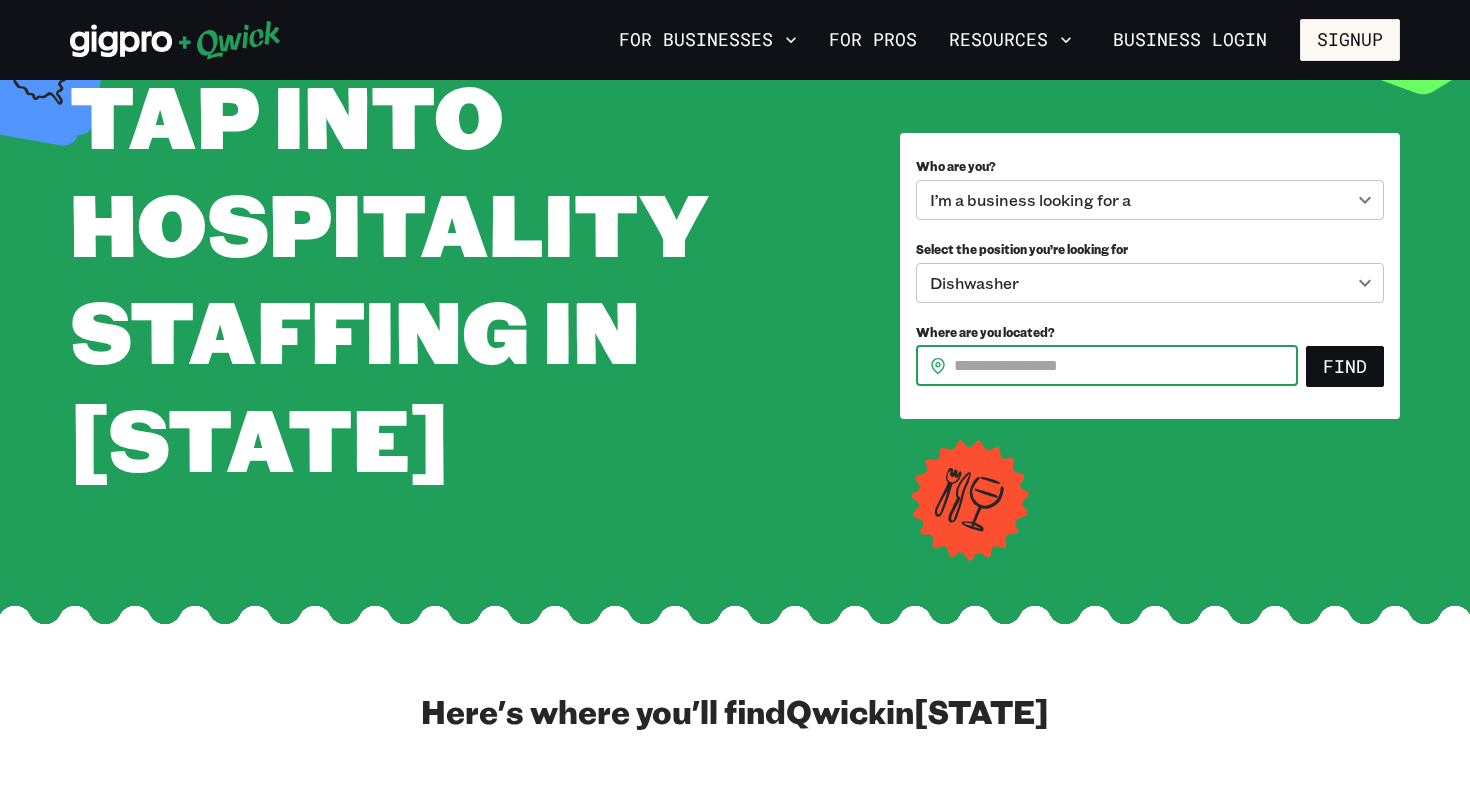 click on "Where are you located?" at bounding box center (1126, 366) 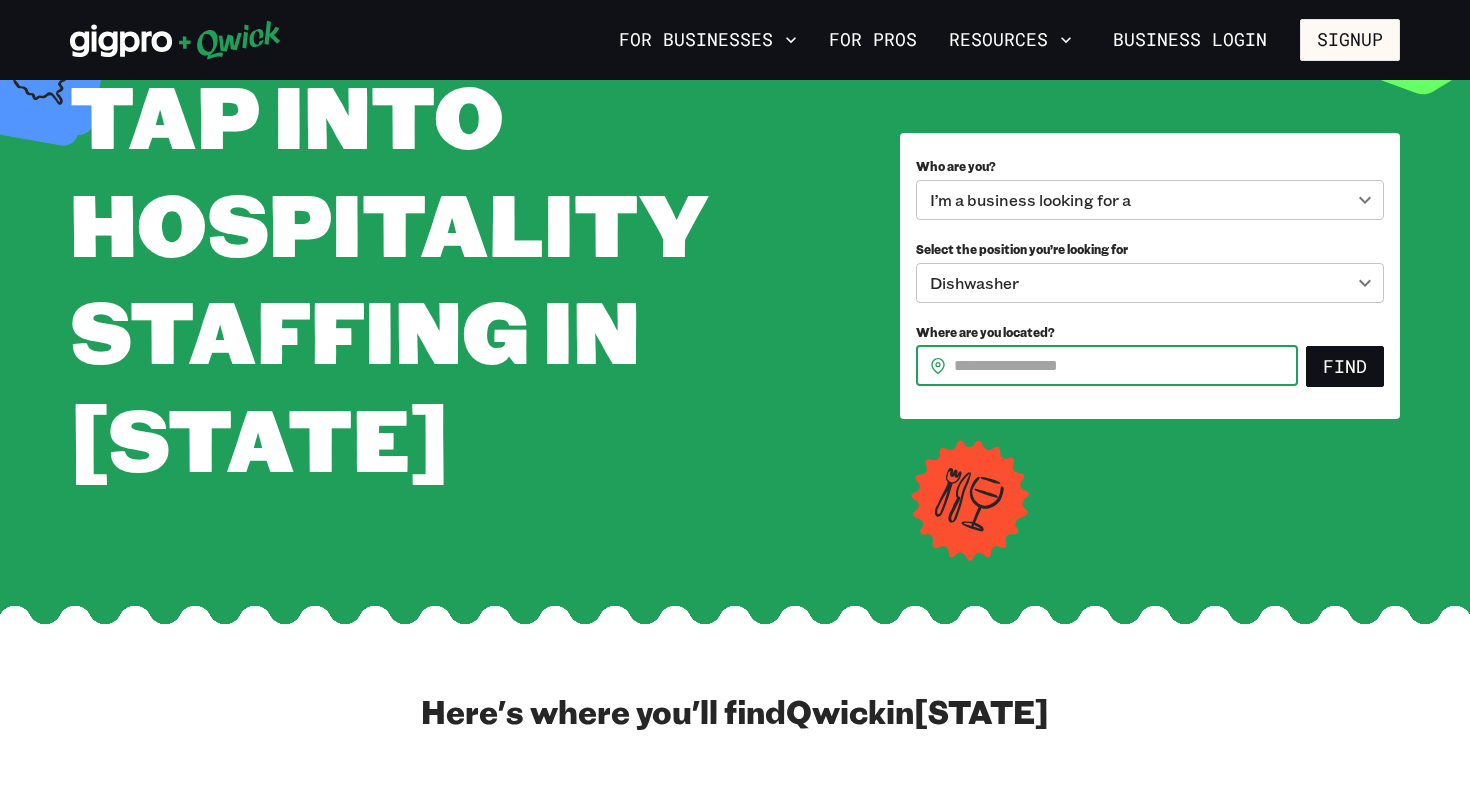 type on "*****" 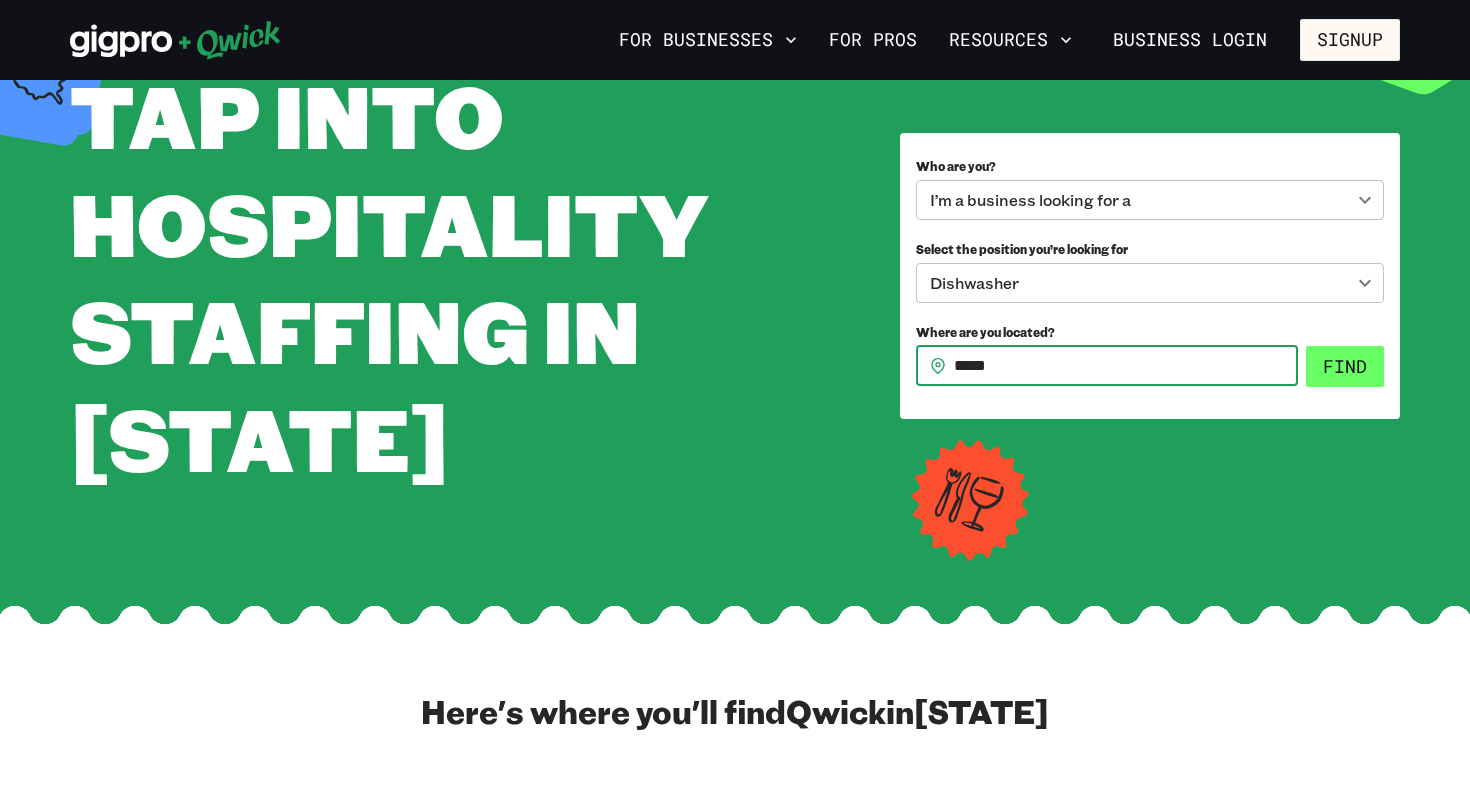 click on "Find" at bounding box center [1345, 367] 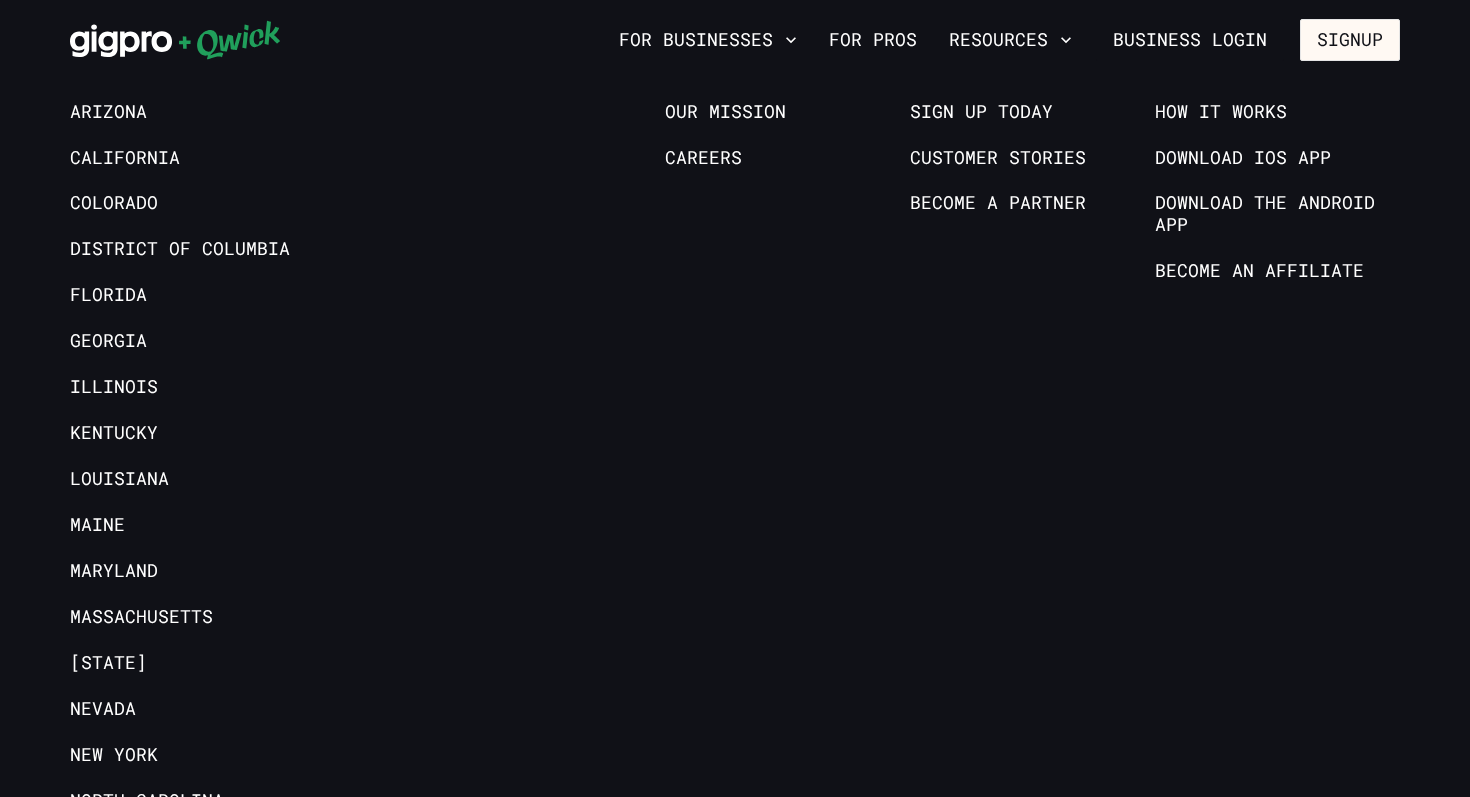 scroll, scrollTop: 4066, scrollLeft: 0, axis: vertical 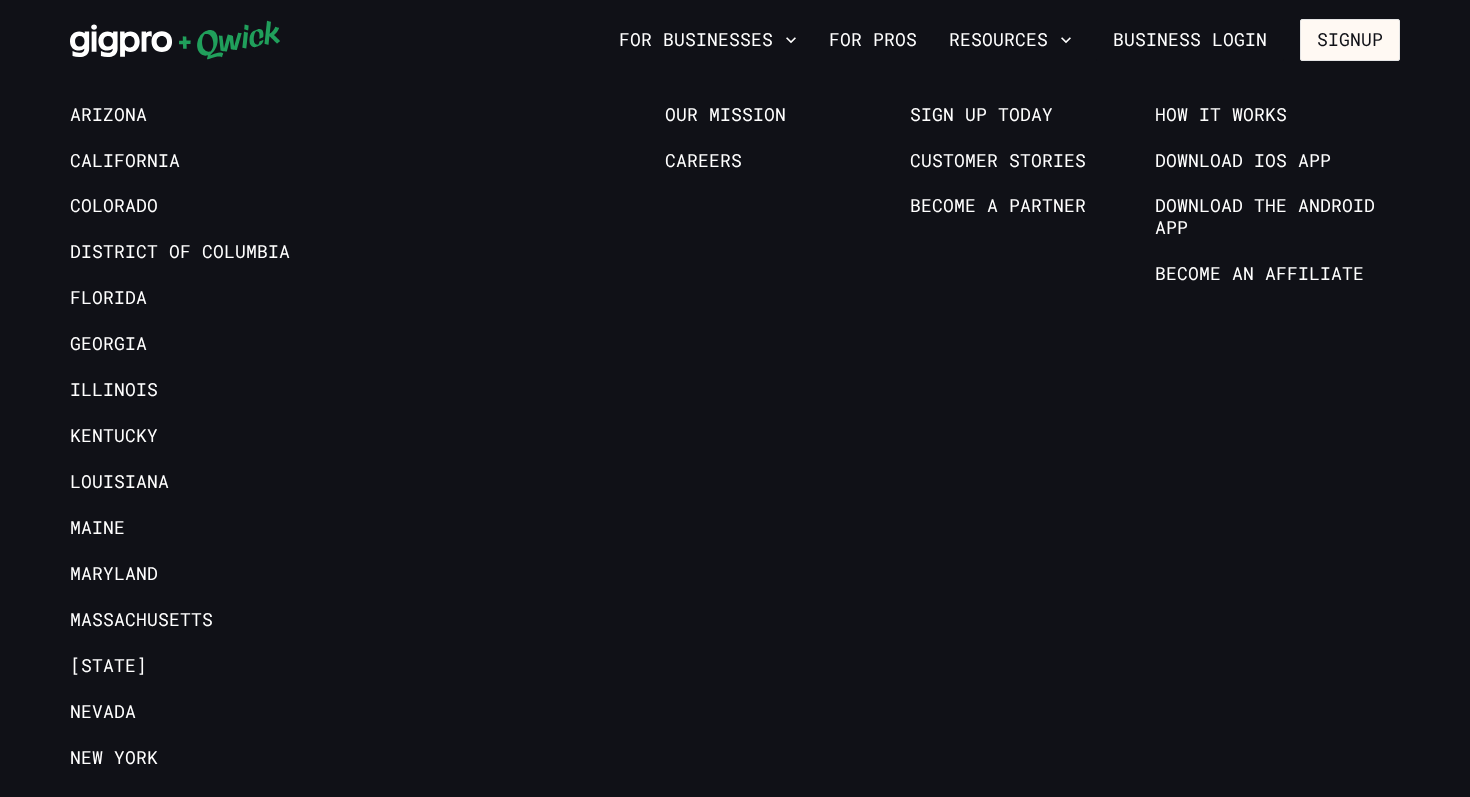 click on "Georgia" at bounding box center [192, 348] 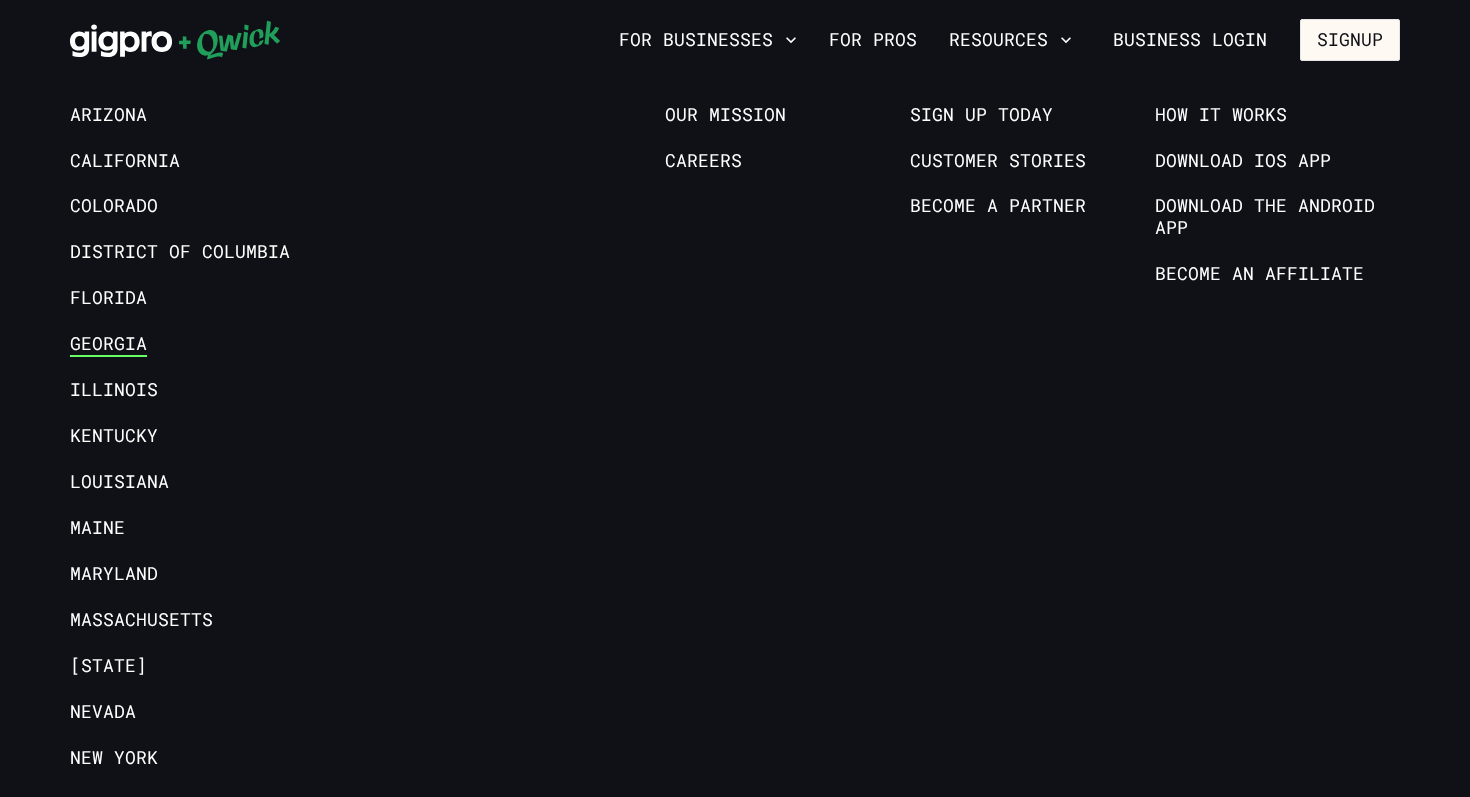 click on "Georgia" at bounding box center [108, 345] 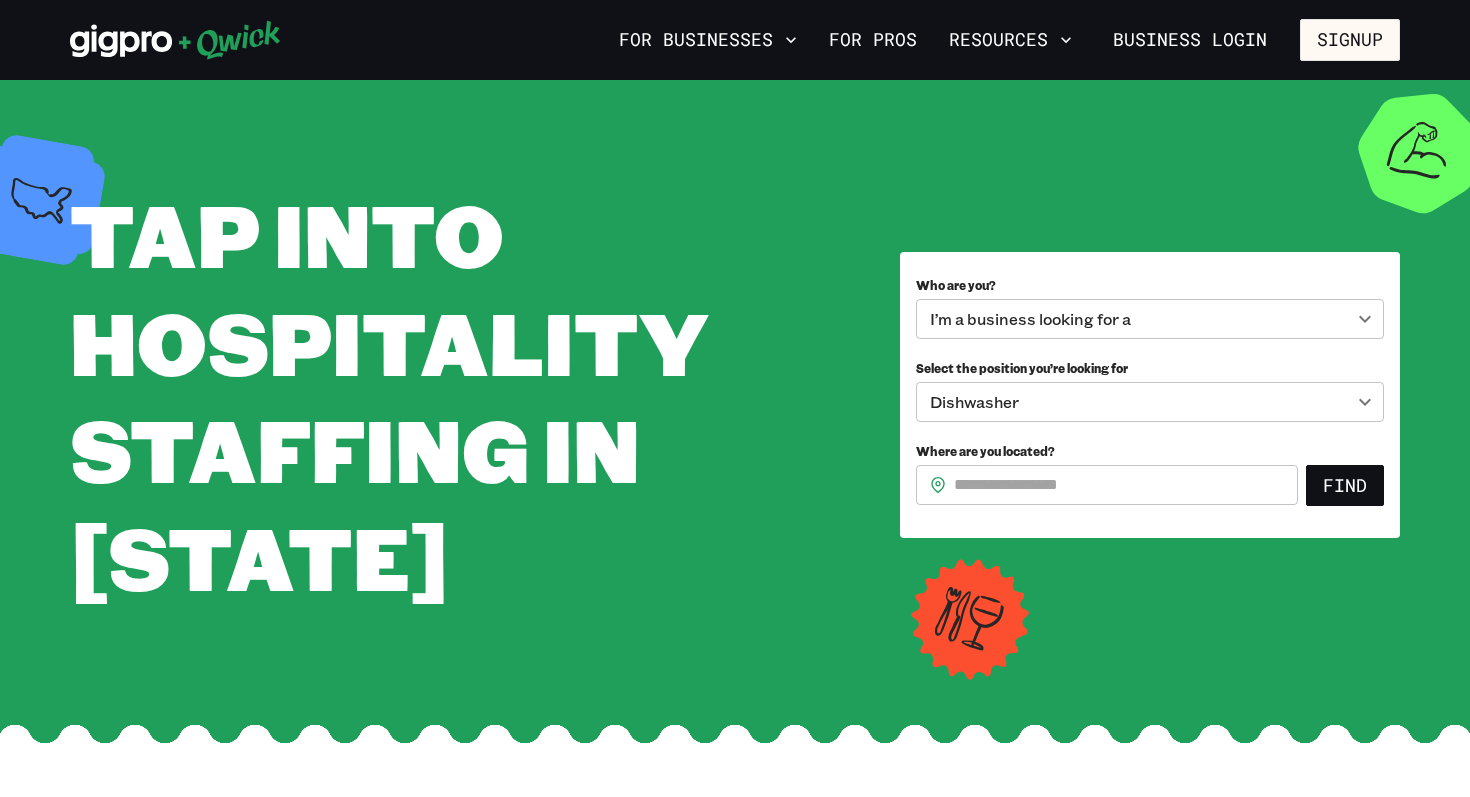 click on "**********" at bounding box center (735, 398) 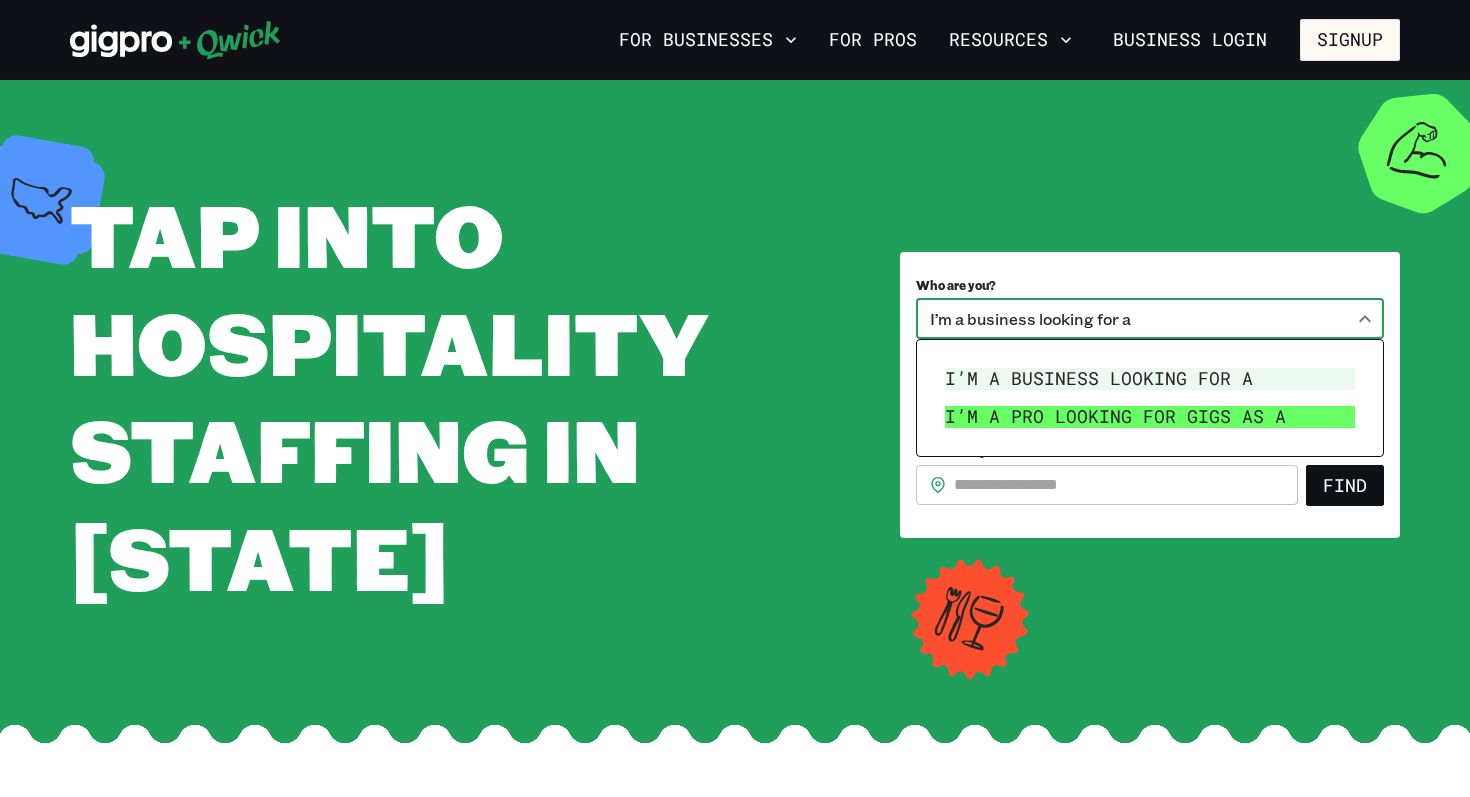 click on "I’m a pro looking for Gigs as a" at bounding box center [1150, 417] 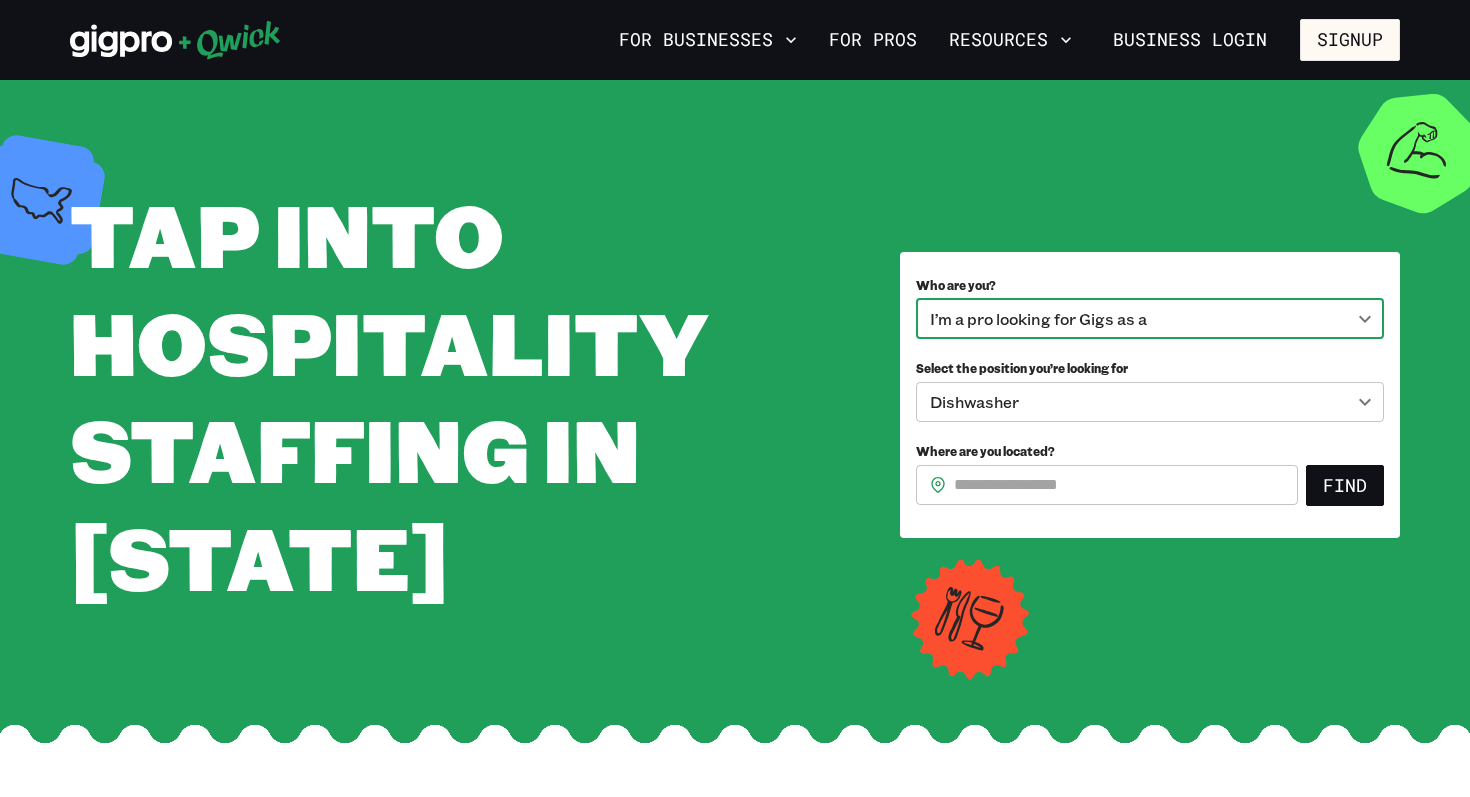 click on "Where are you located?" at bounding box center (1126, 485) 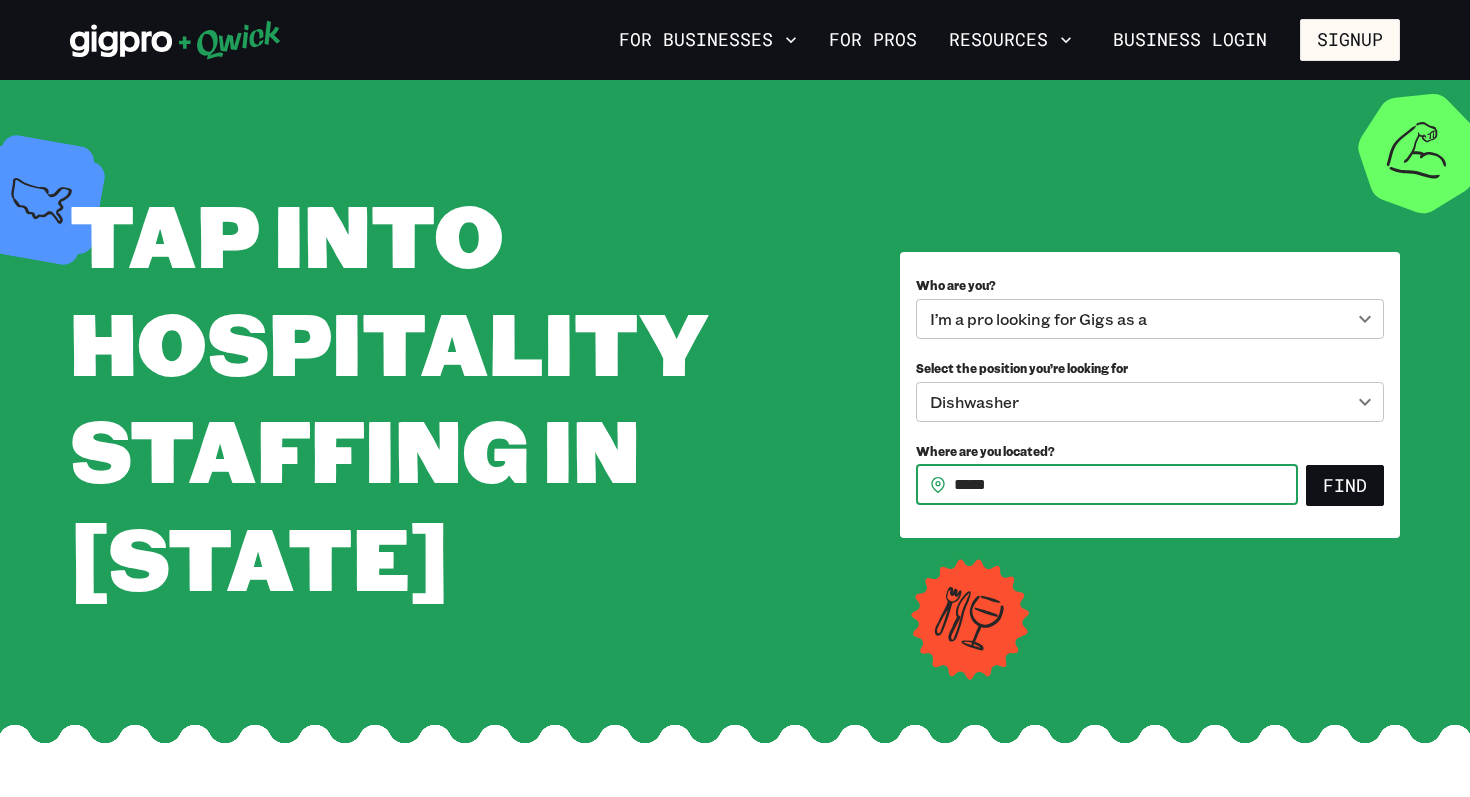 type on "*****" 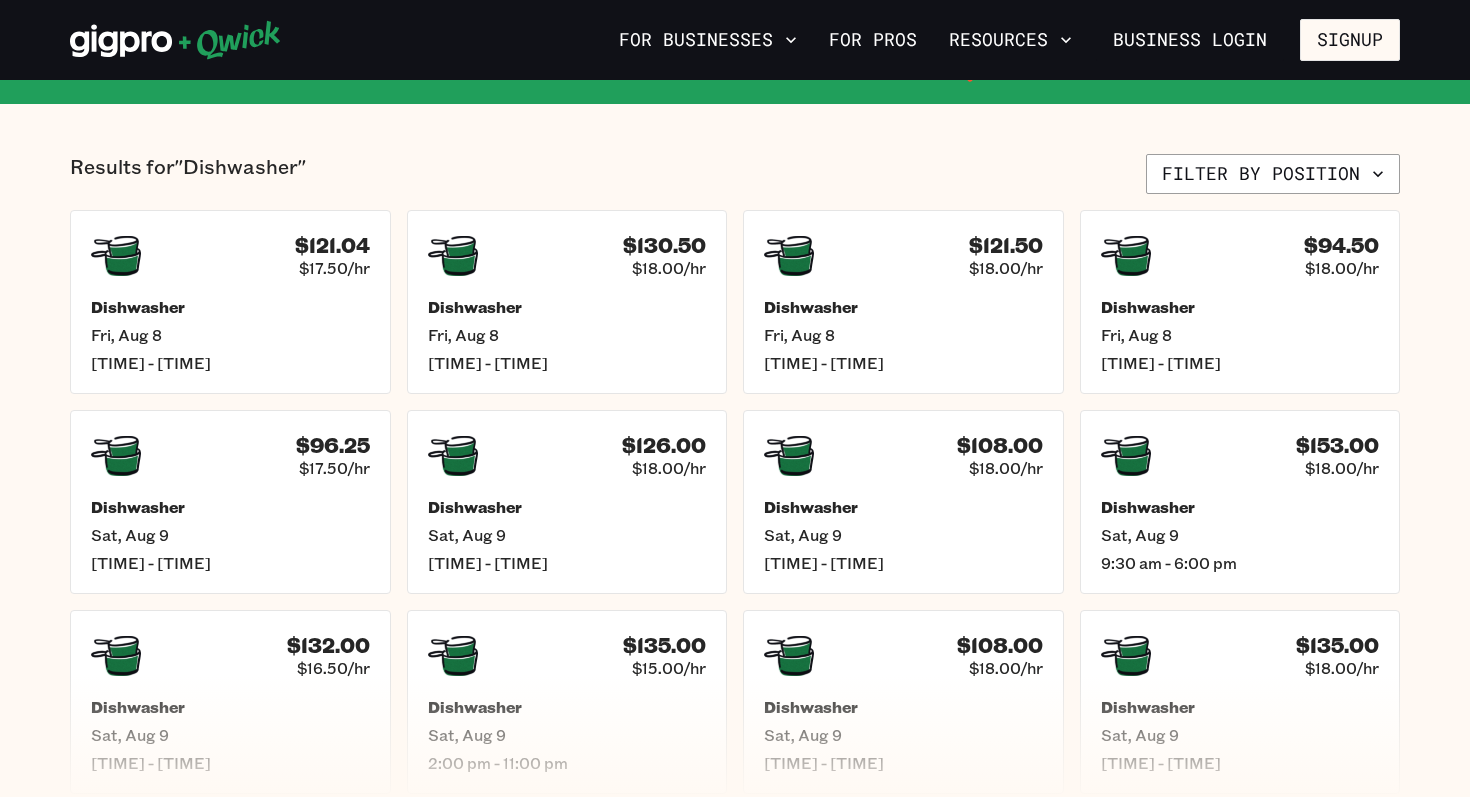 scroll, scrollTop: 345, scrollLeft: 0, axis: vertical 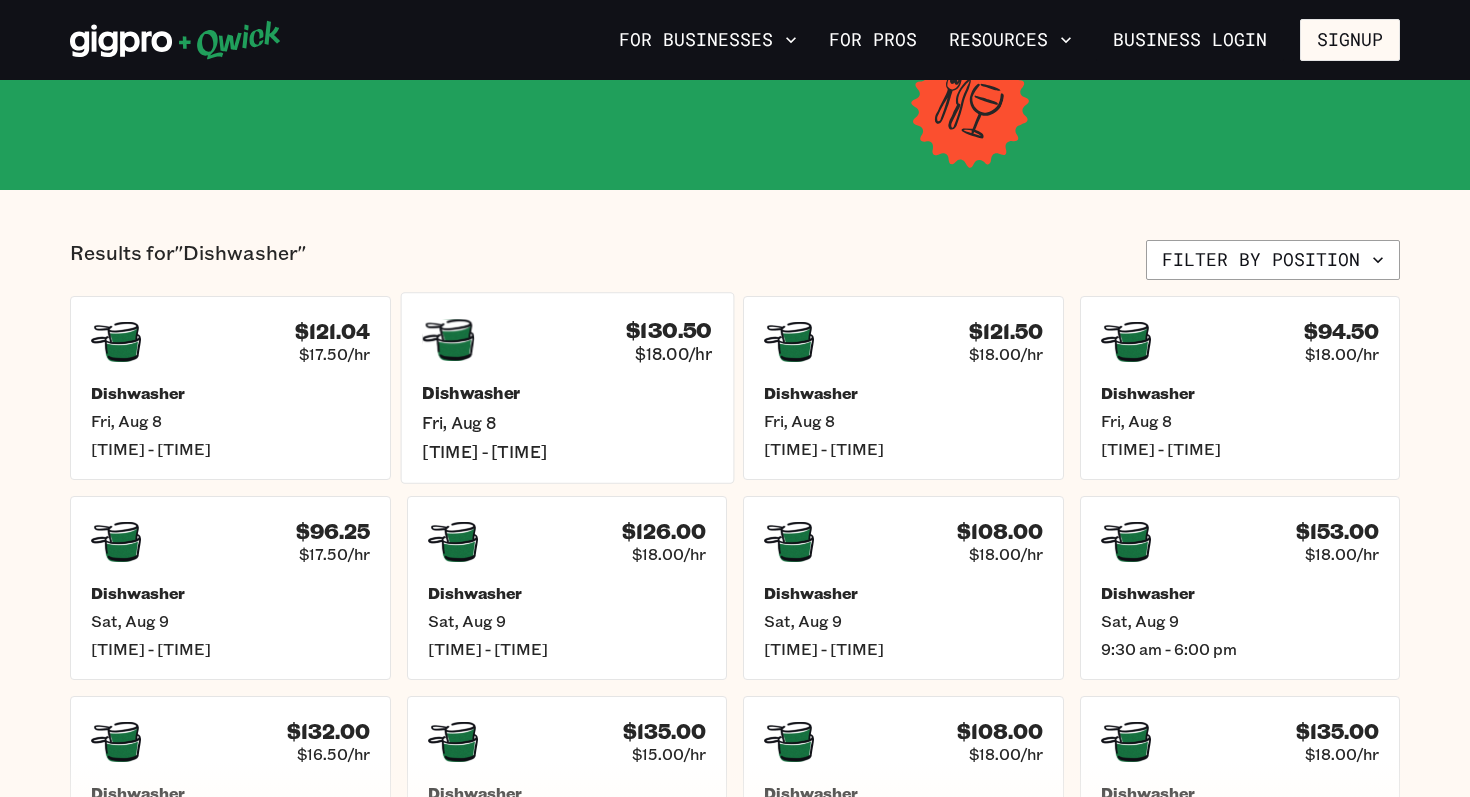 click on "$130.50 $18.00/hr Dishwasher Fri, Aug 8 4:00 pm - 11:15 pm" at bounding box center (567, 340) 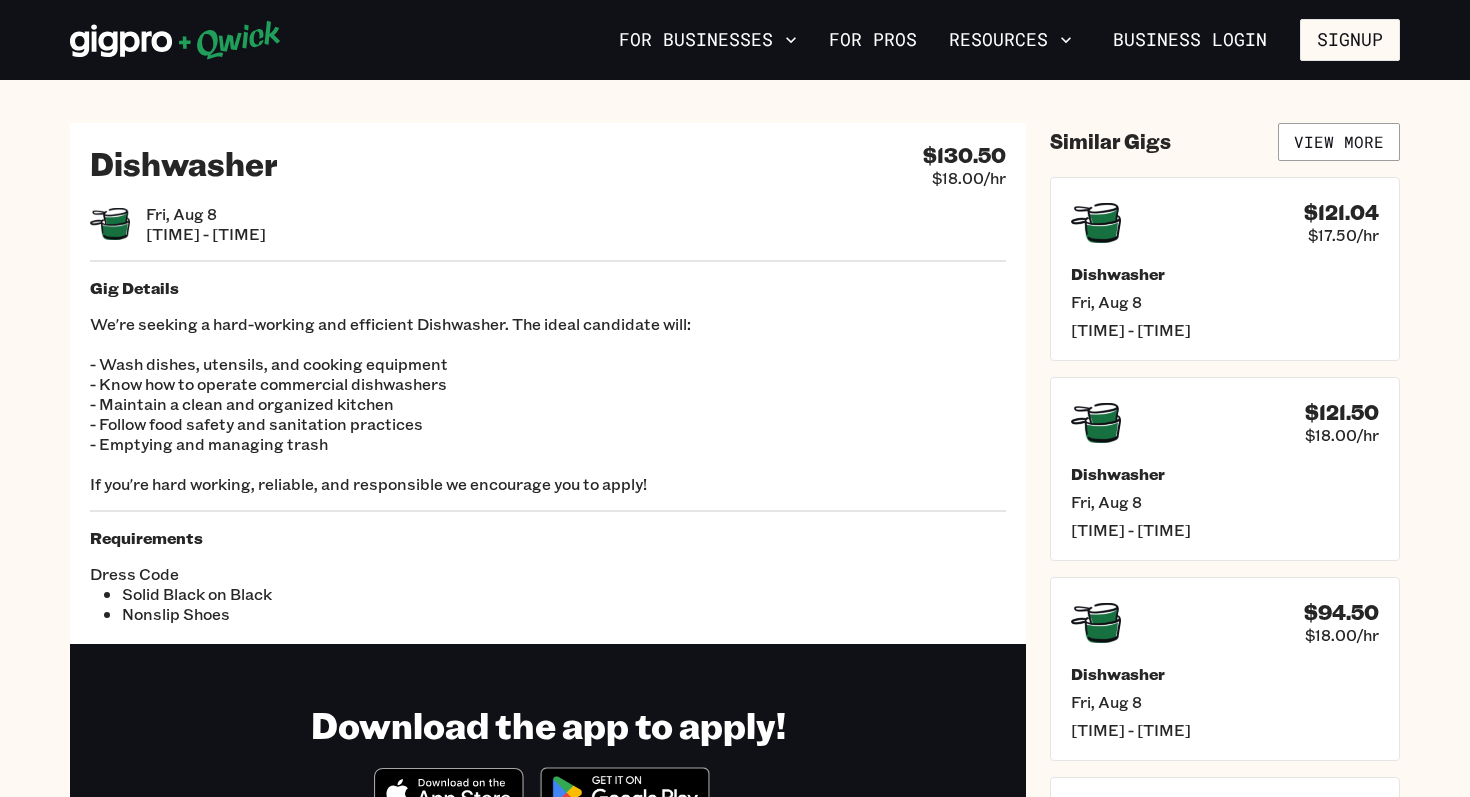 scroll, scrollTop: 0, scrollLeft: 0, axis: both 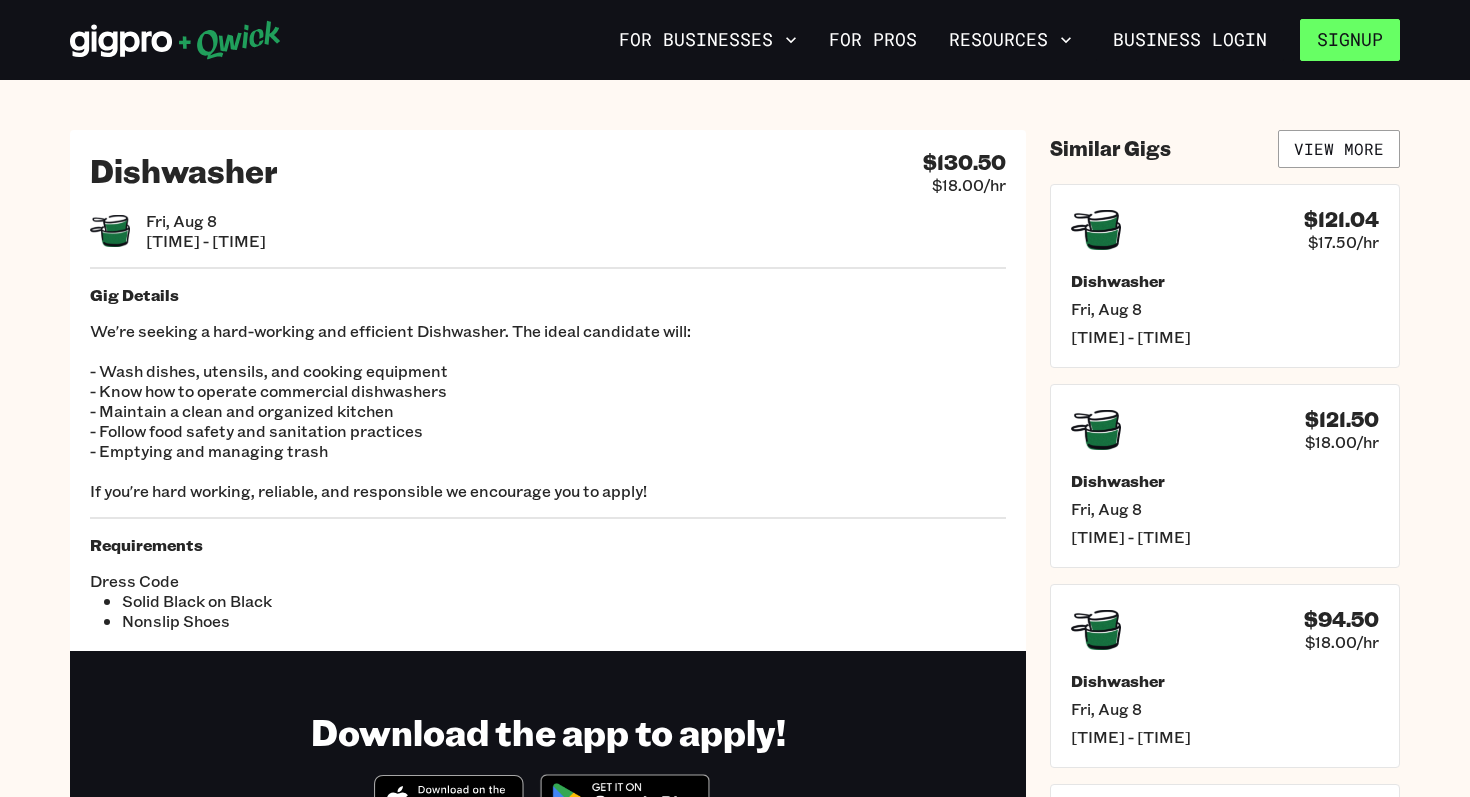 click on "Signup" at bounding box center [1350, 40] 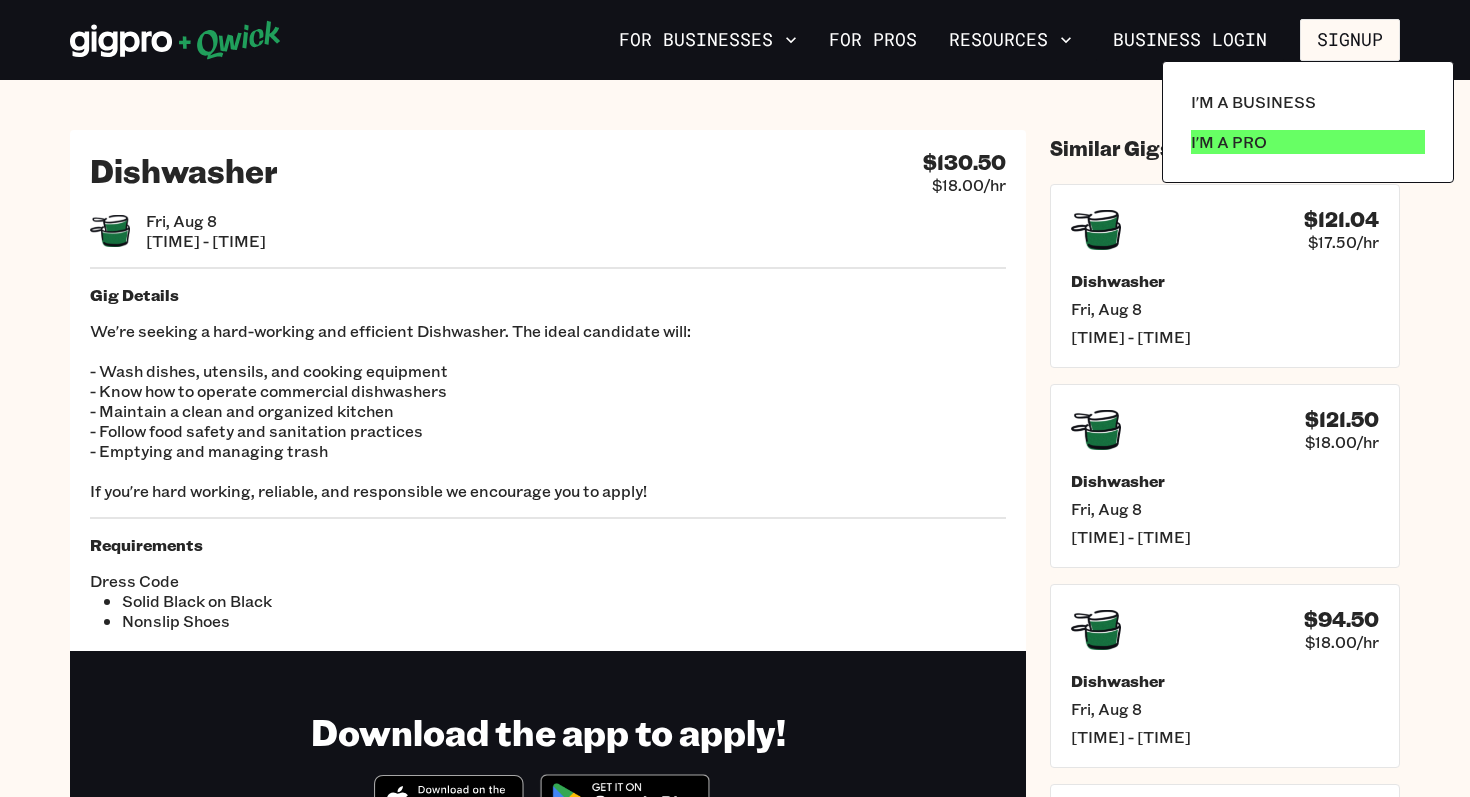 click on "I'm a Pro" at bounding box center [1229, 142] 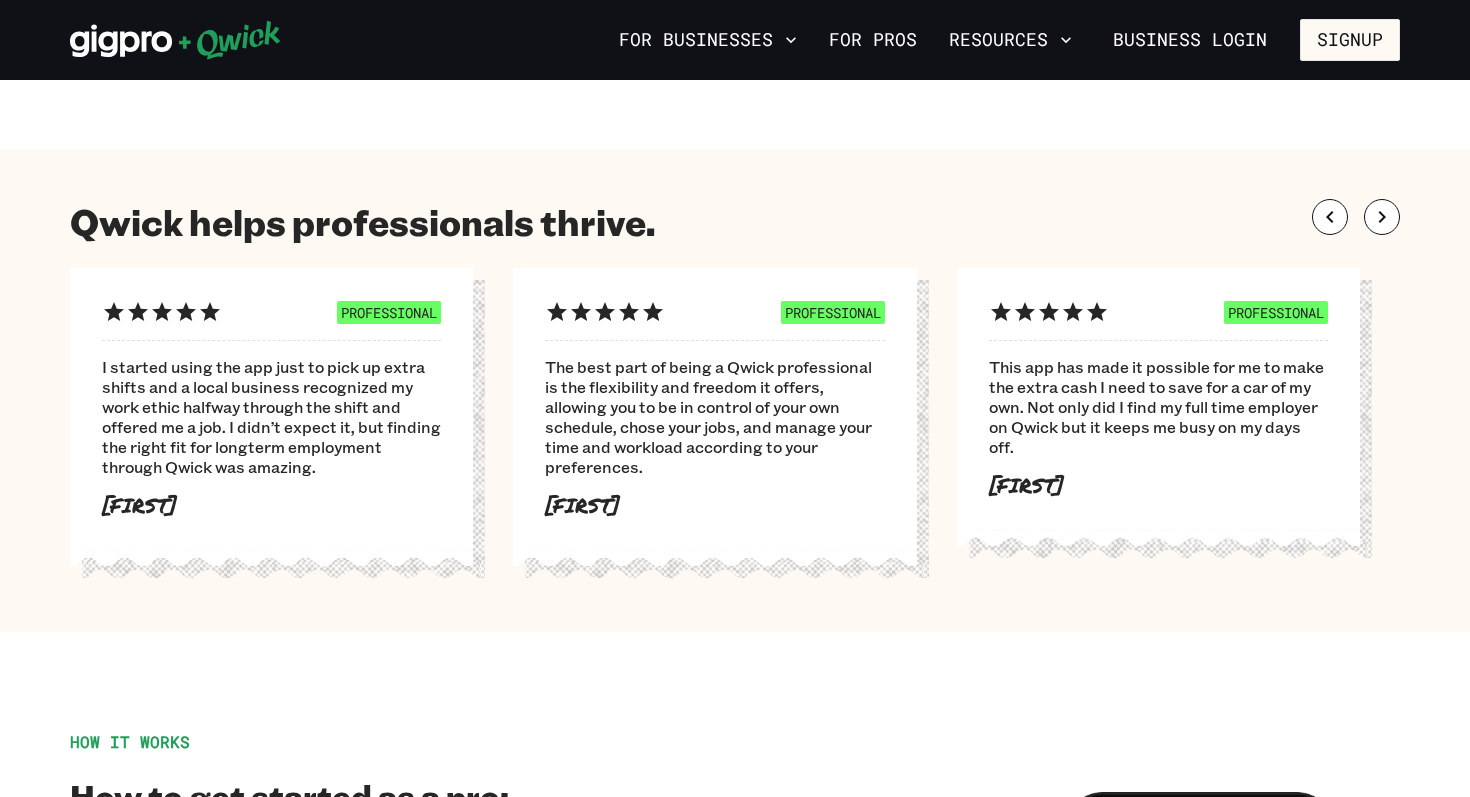 scroll, scrollTop: 1076, scrollLeft: 0, axis: vertical 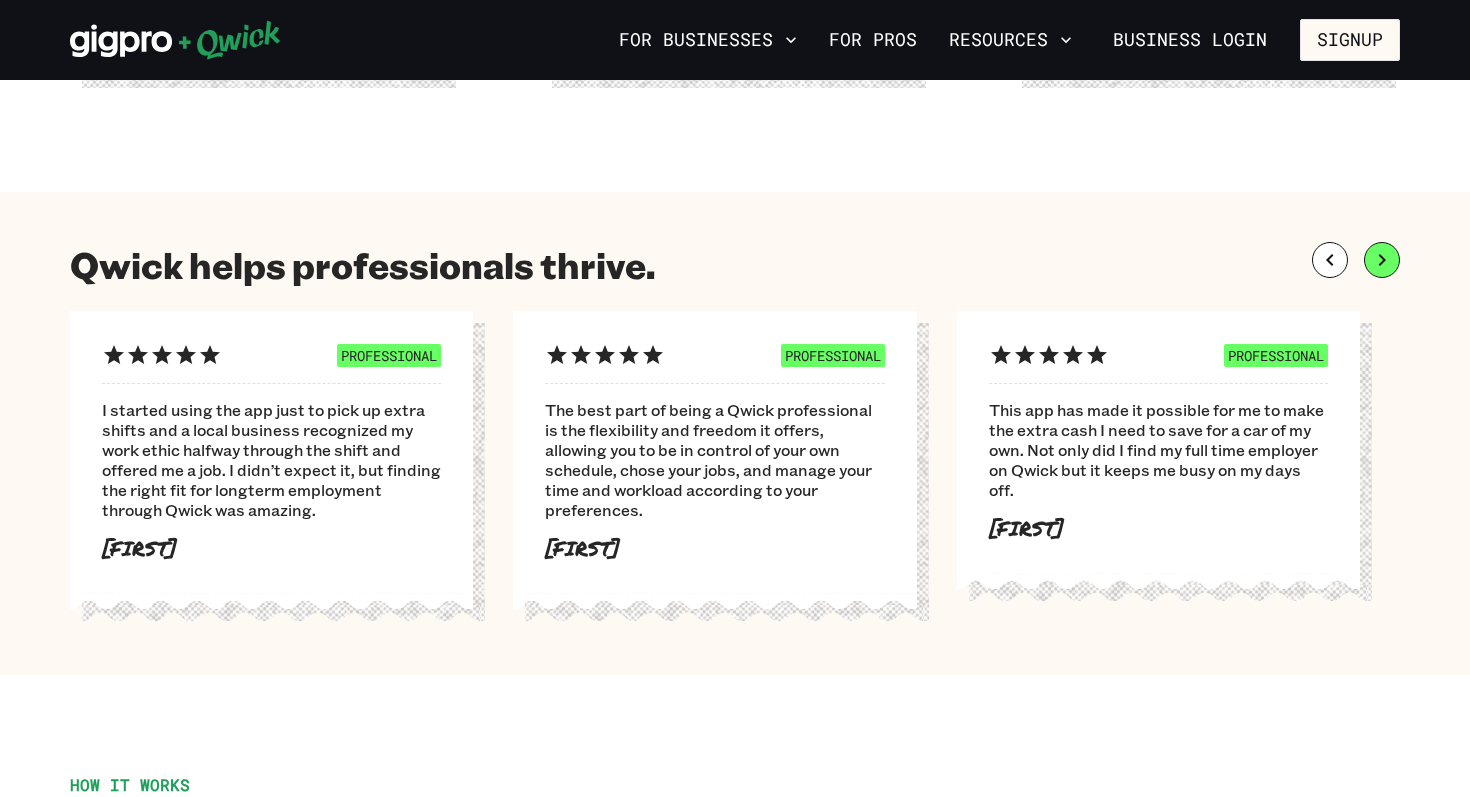 click 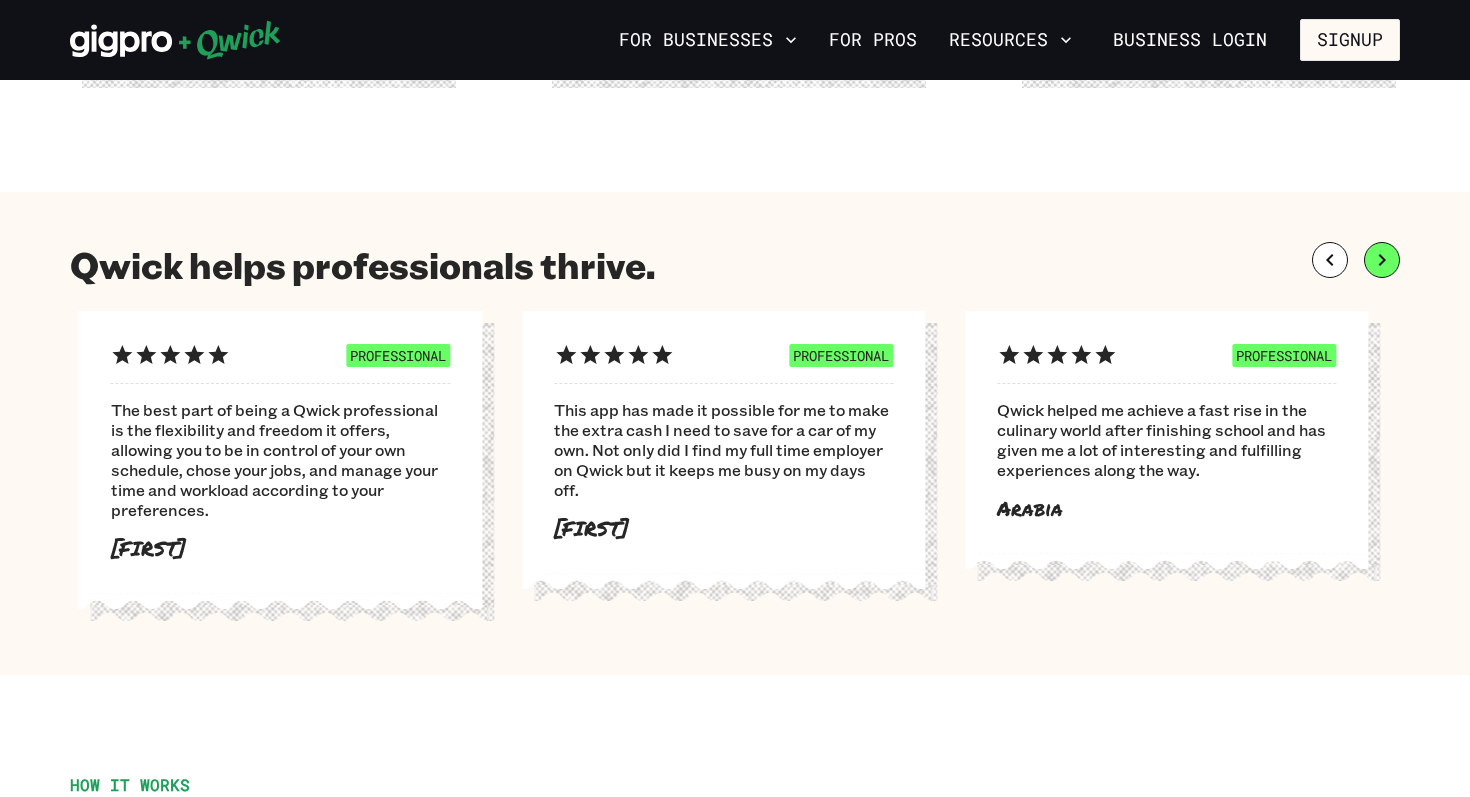 click 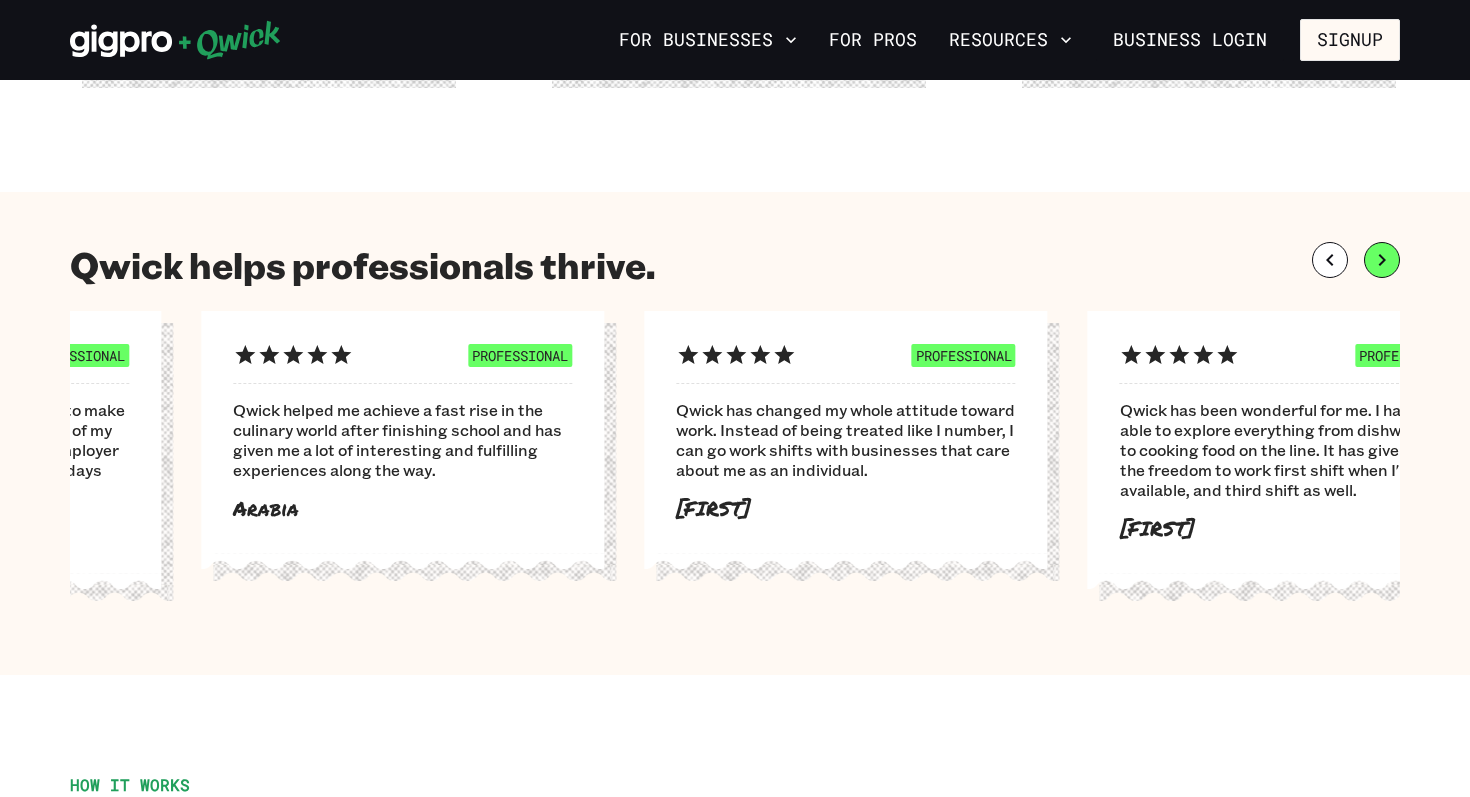 click 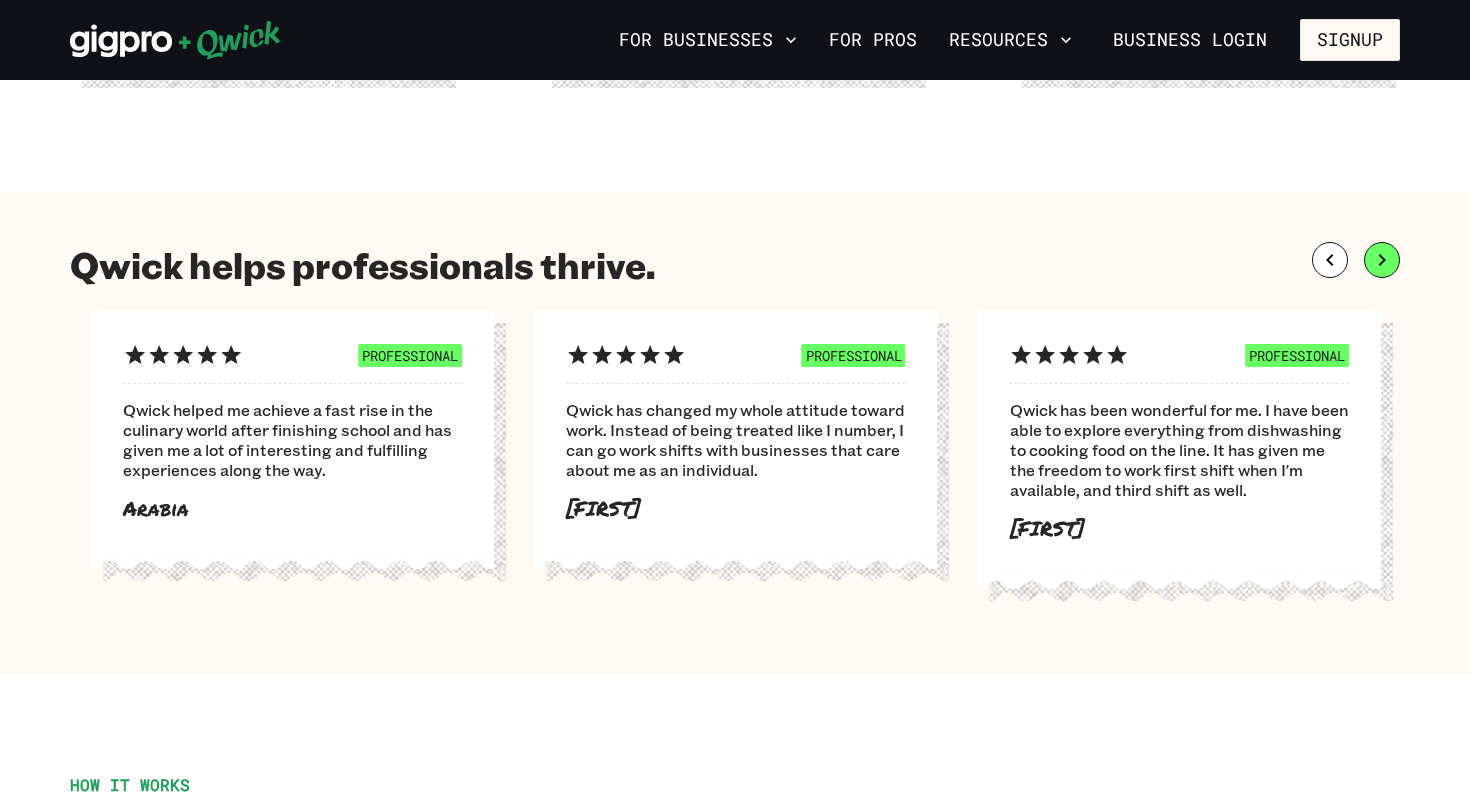 click 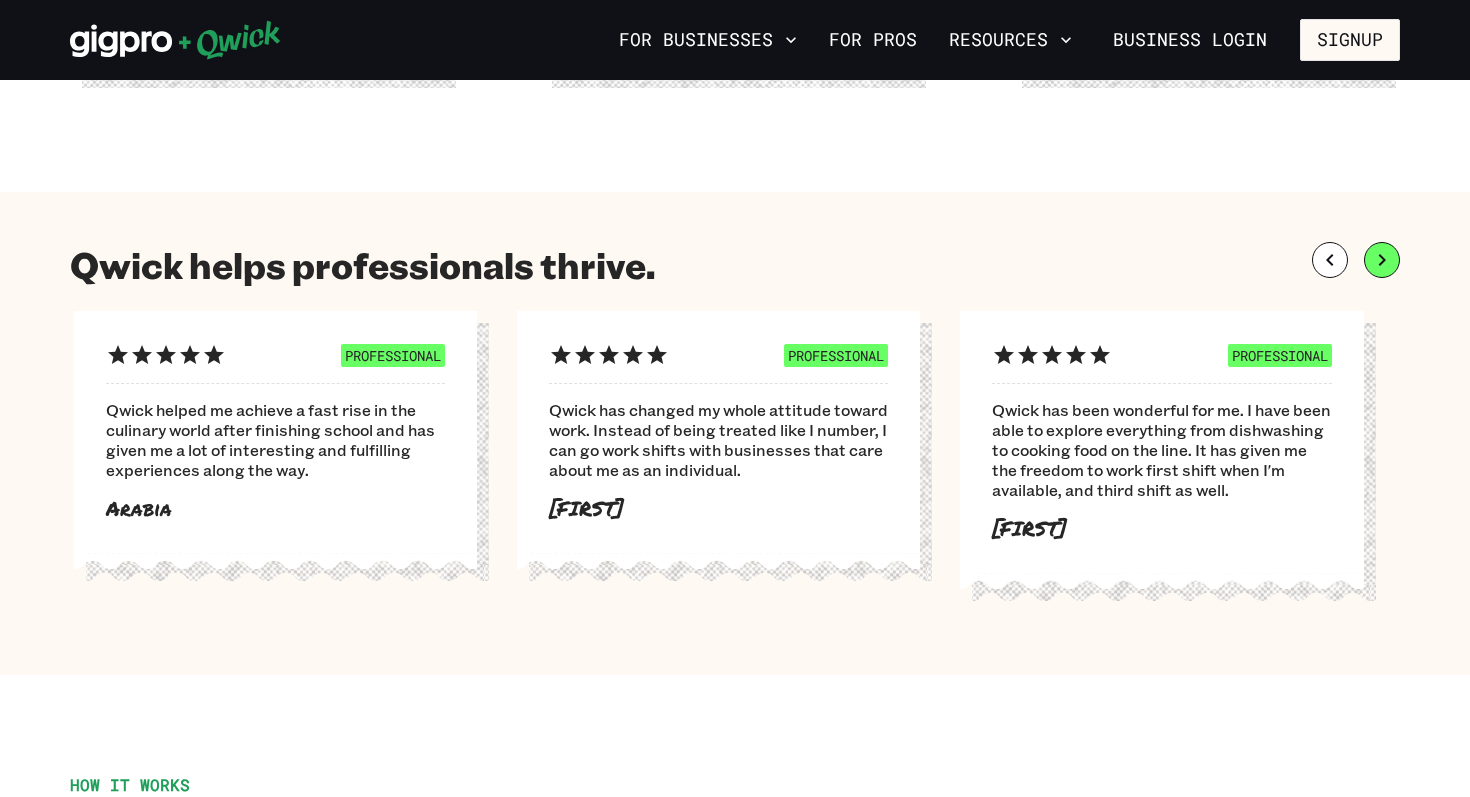 click 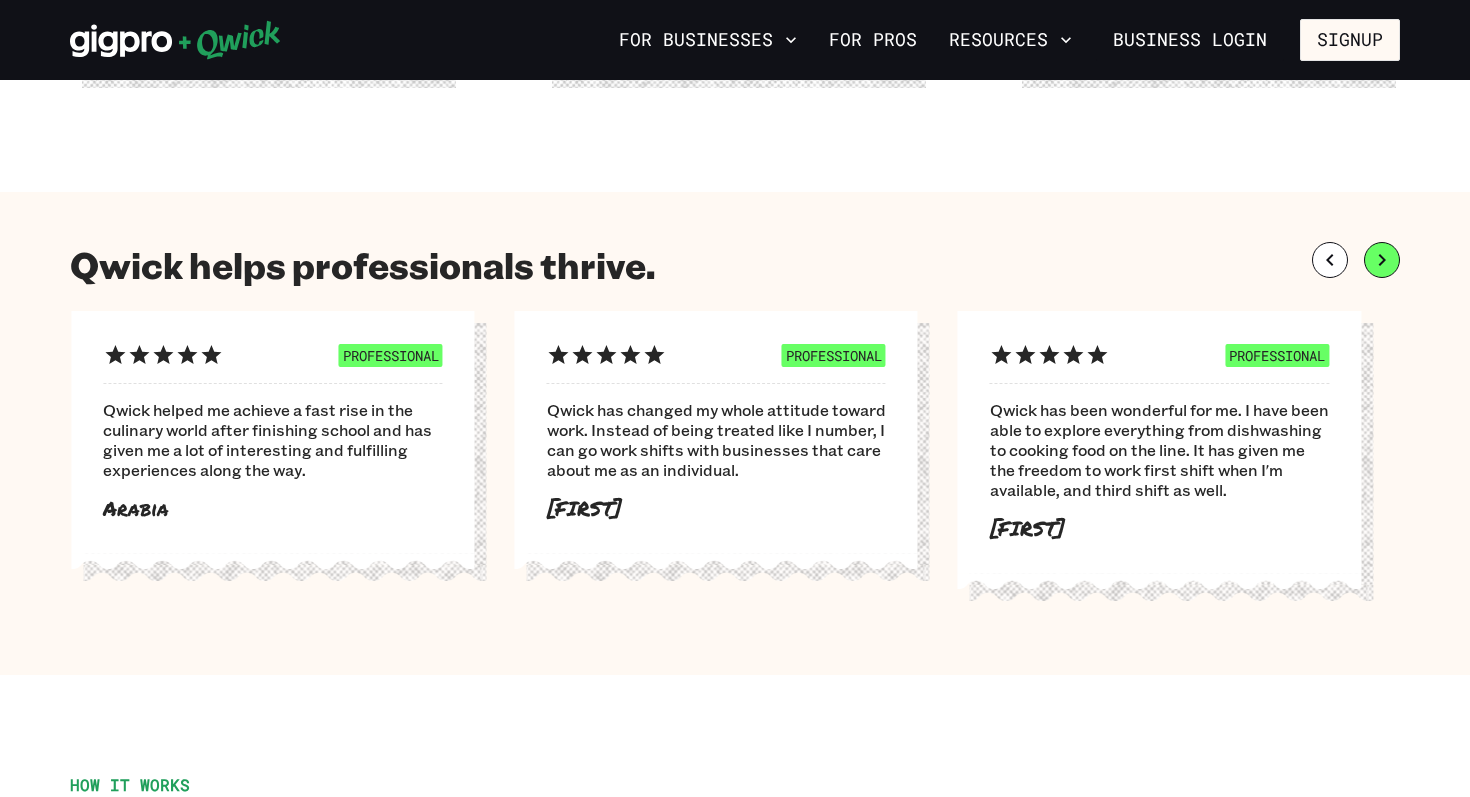 click 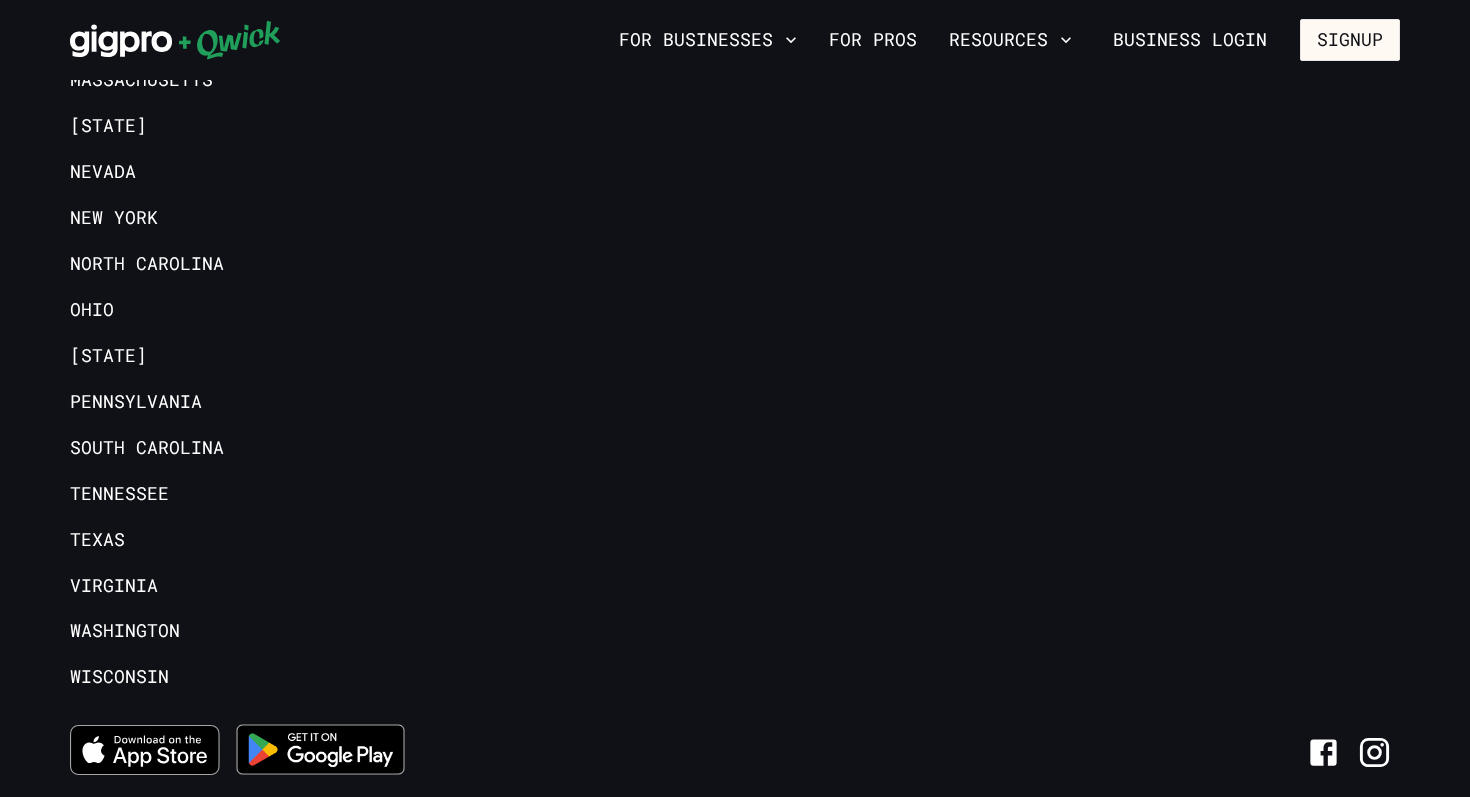 scroll, scrollTop: 4709, scrollLeft: 0, axis: vertical 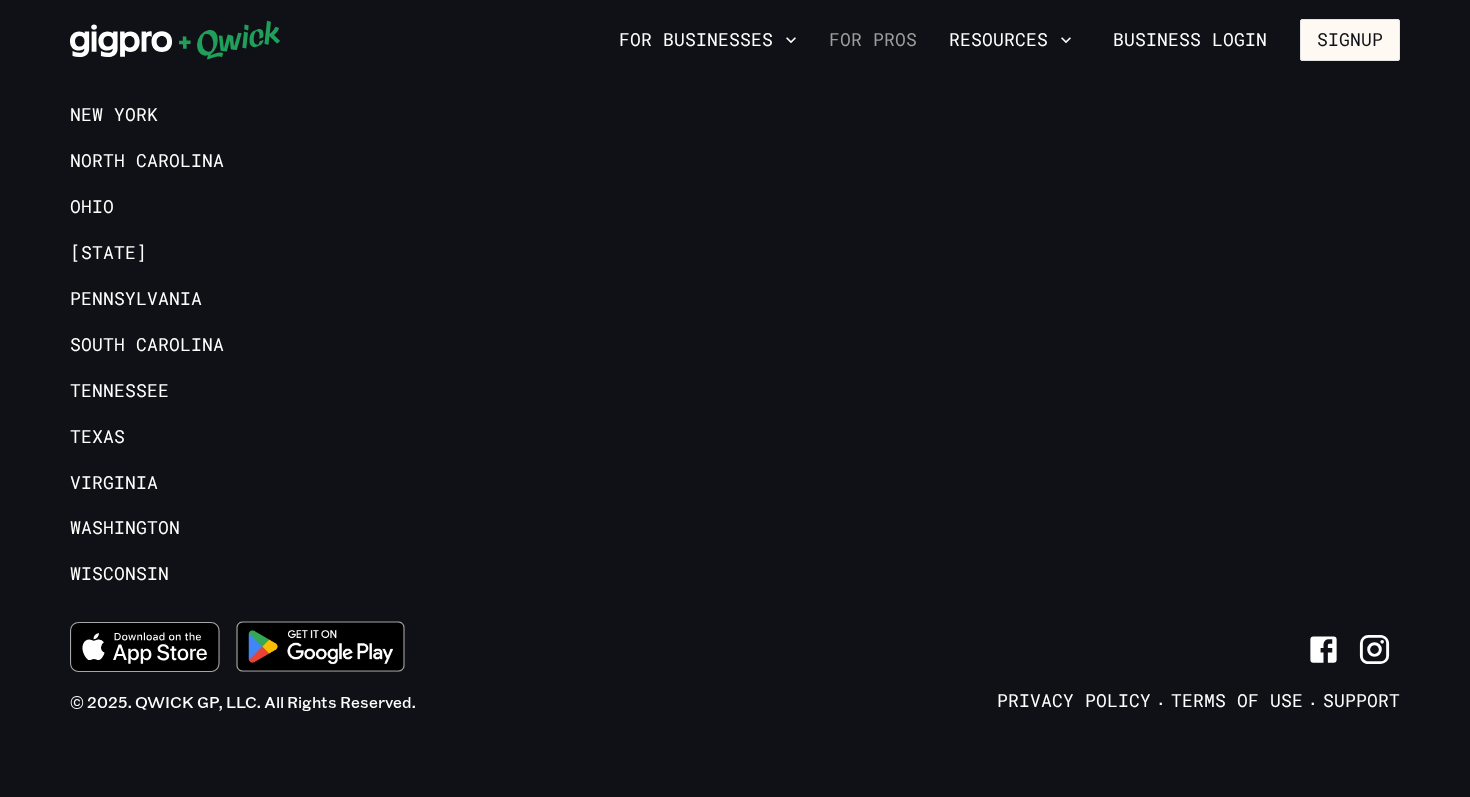 click on "For Pros" at bounding box center (873, 40) 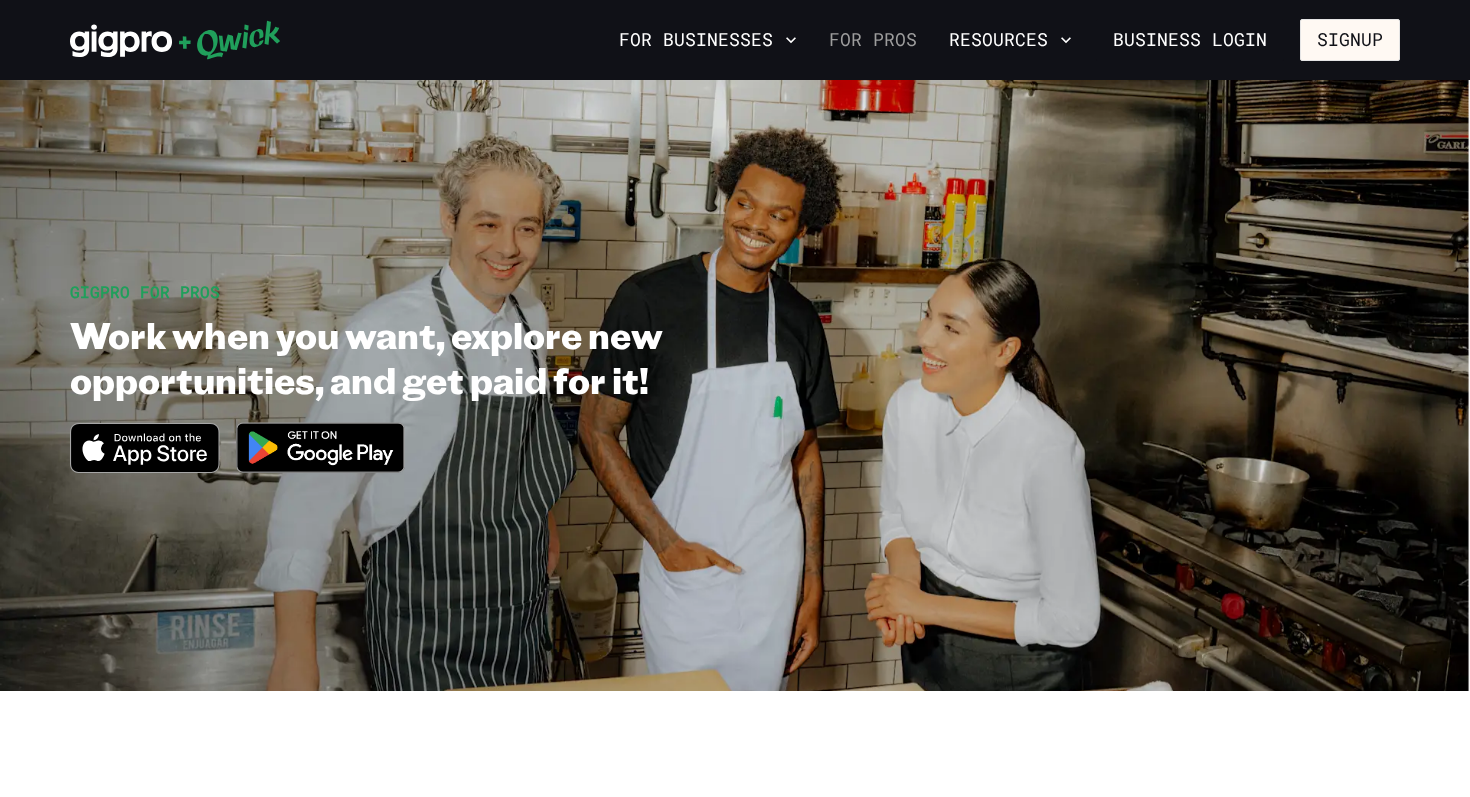 click on "For Pros" at bounding box center (873, 40) 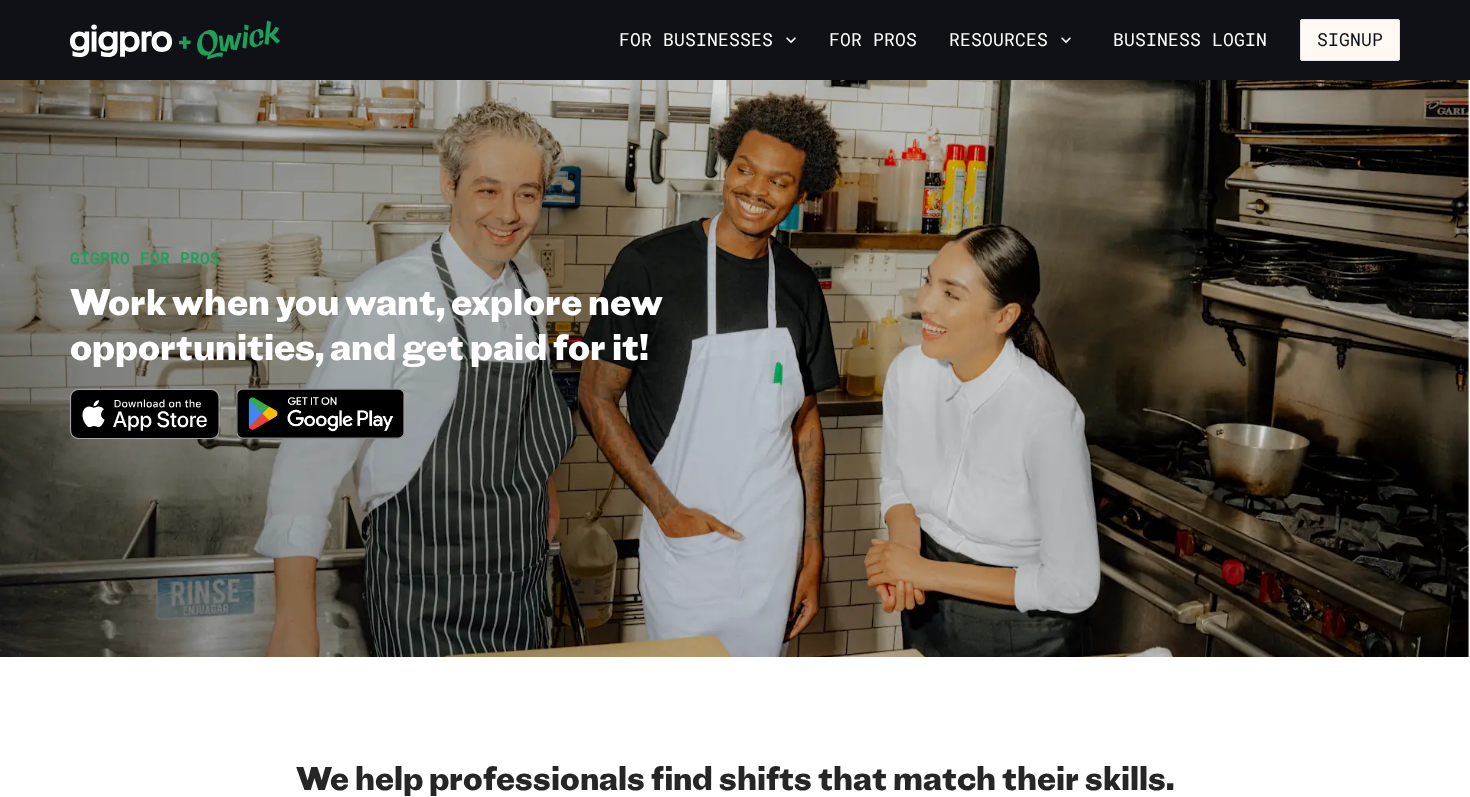 scroll, scrollTop: 43, scrollLeft: 0, axis: vertical 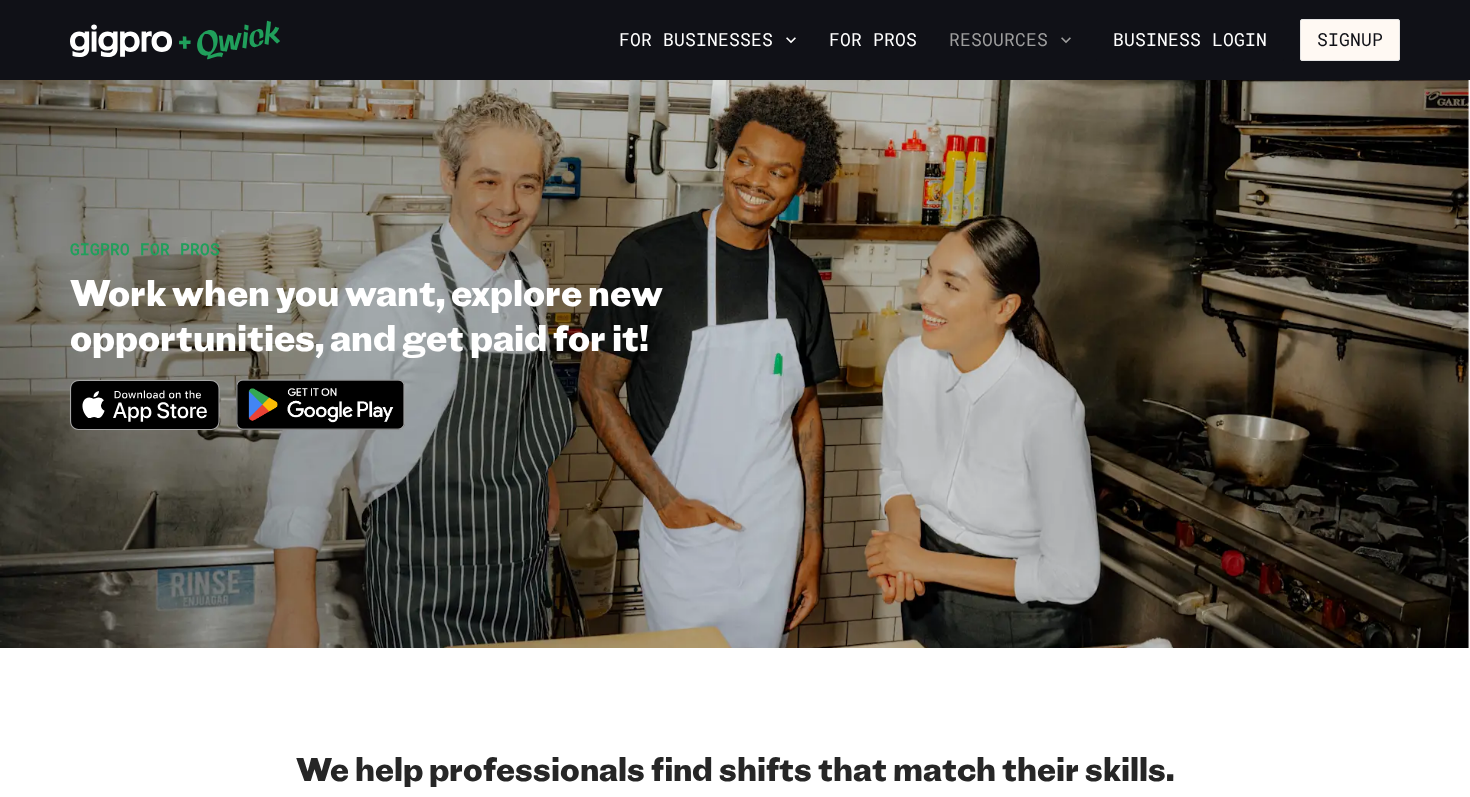 click on "Resources" at bounding box center [1010, 40] 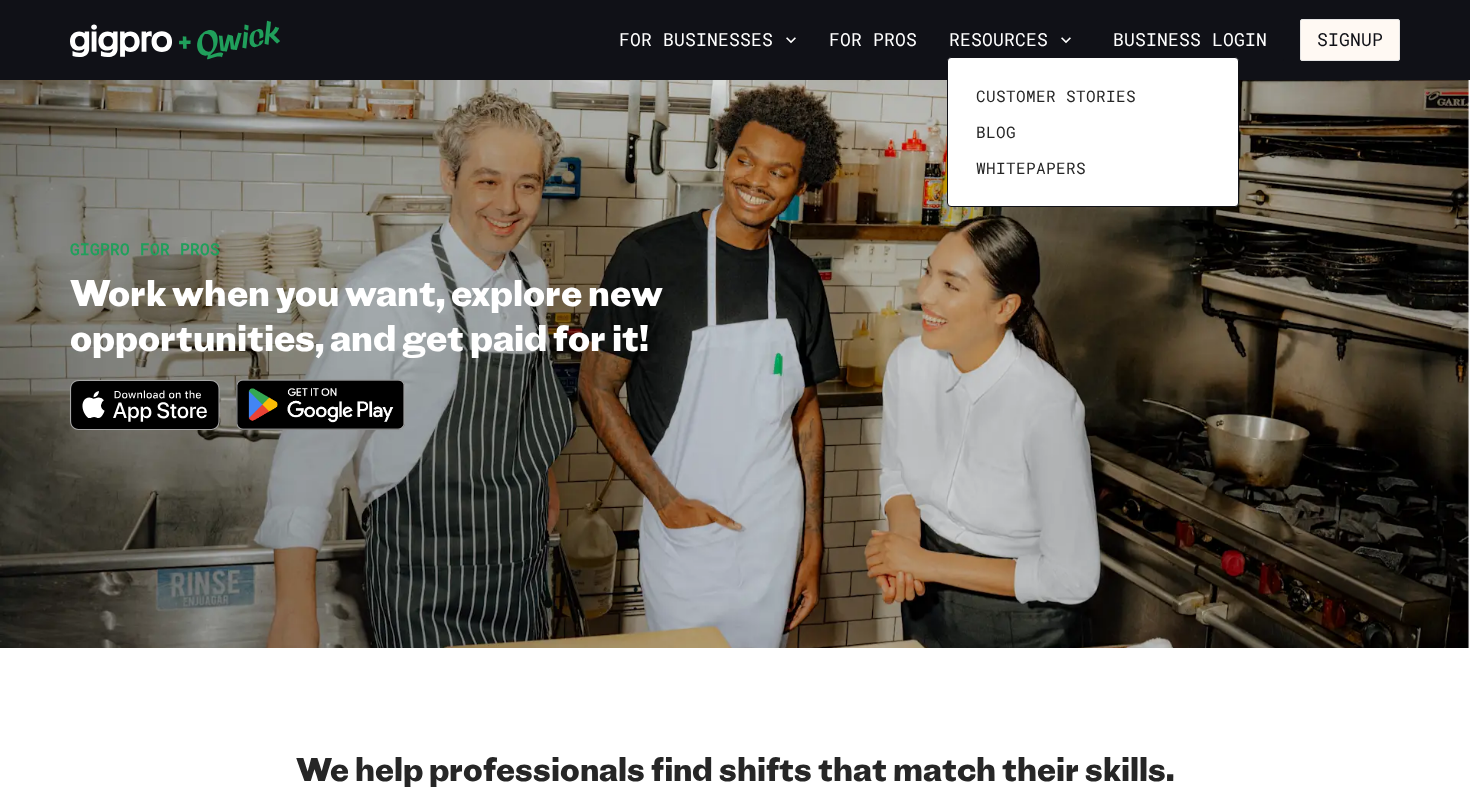 click at bounding box center (735, 398) 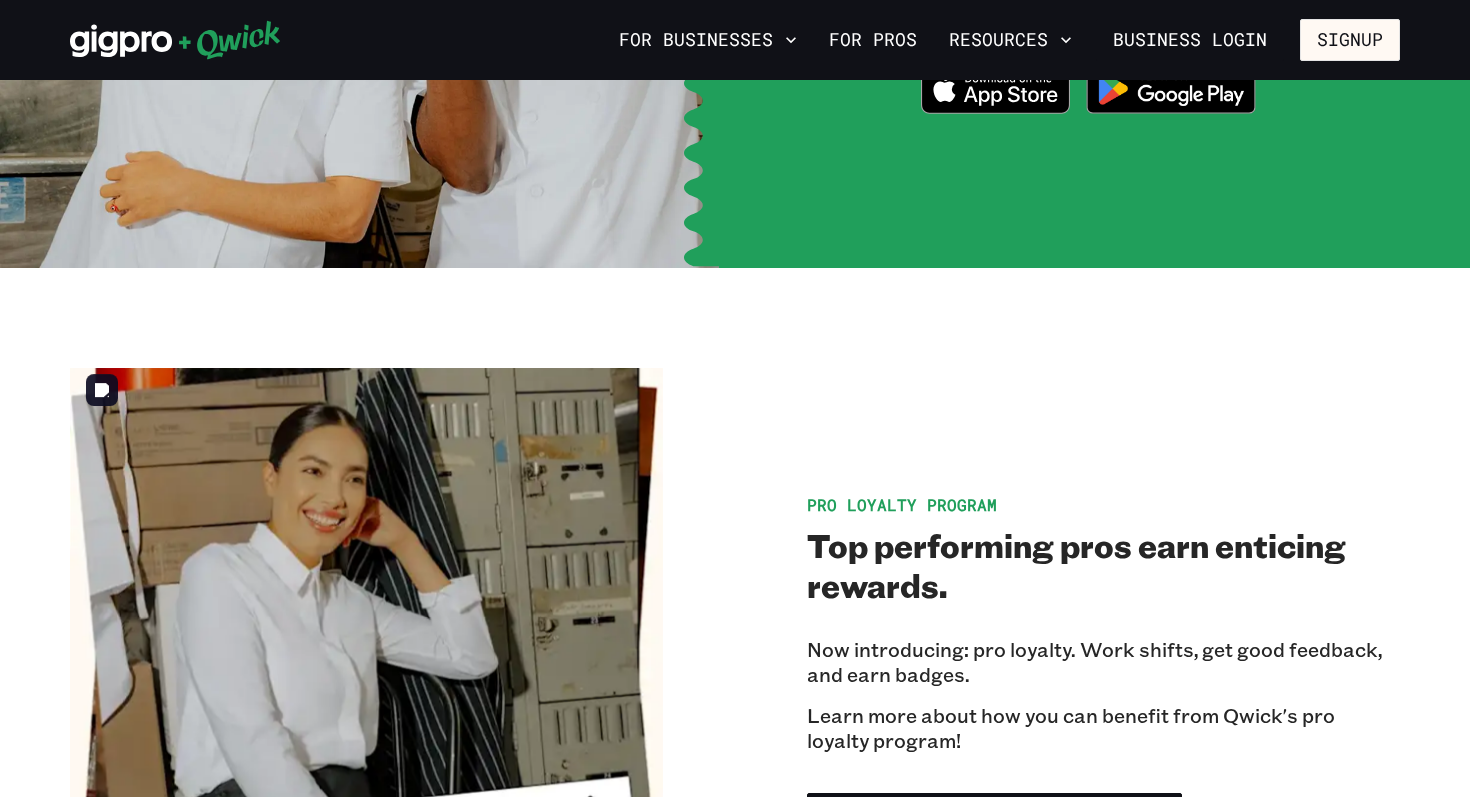 scroll, scrollTop: 2964, scrollLeft: 0, axis: vertical 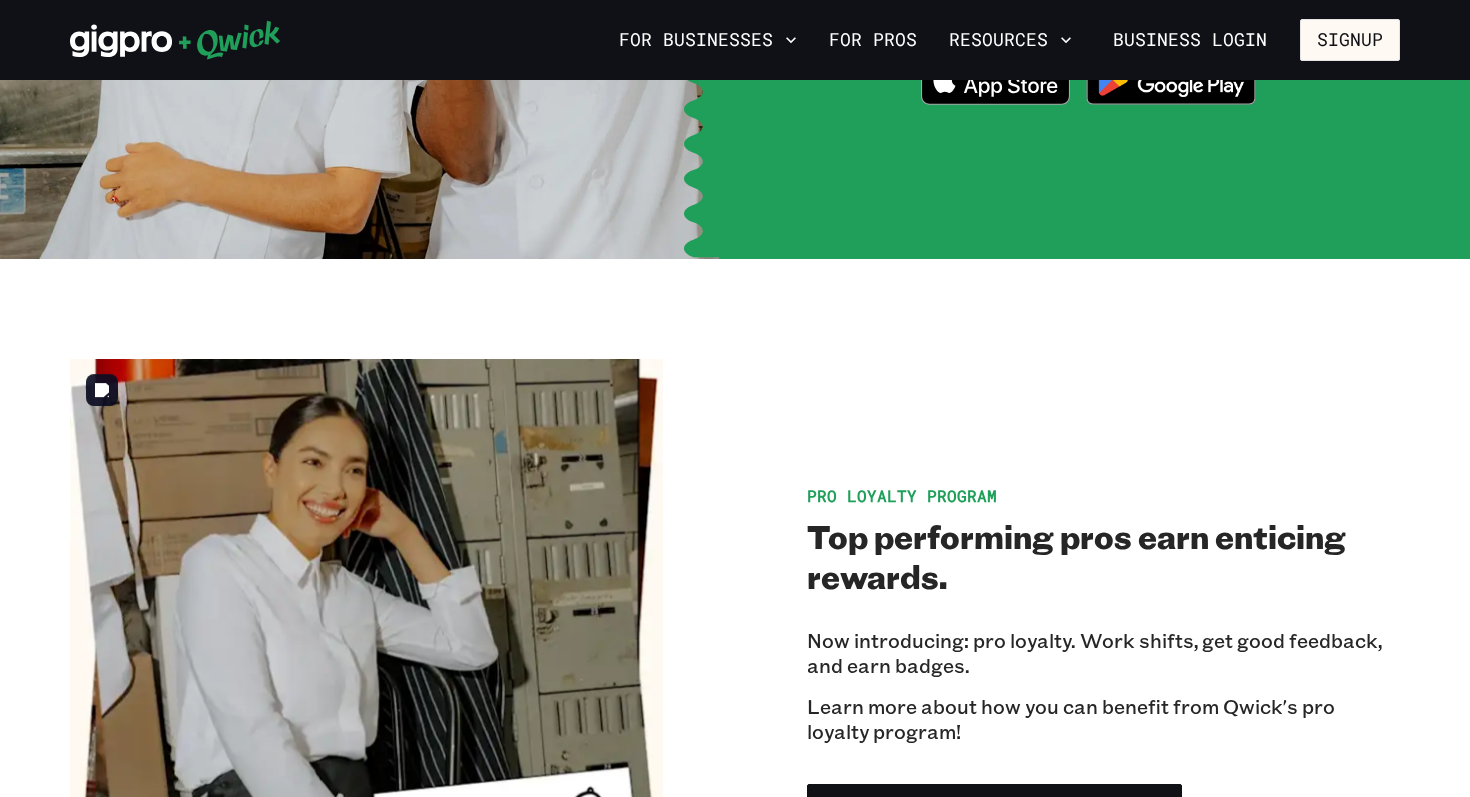 click at bounding box center [366, 655] 